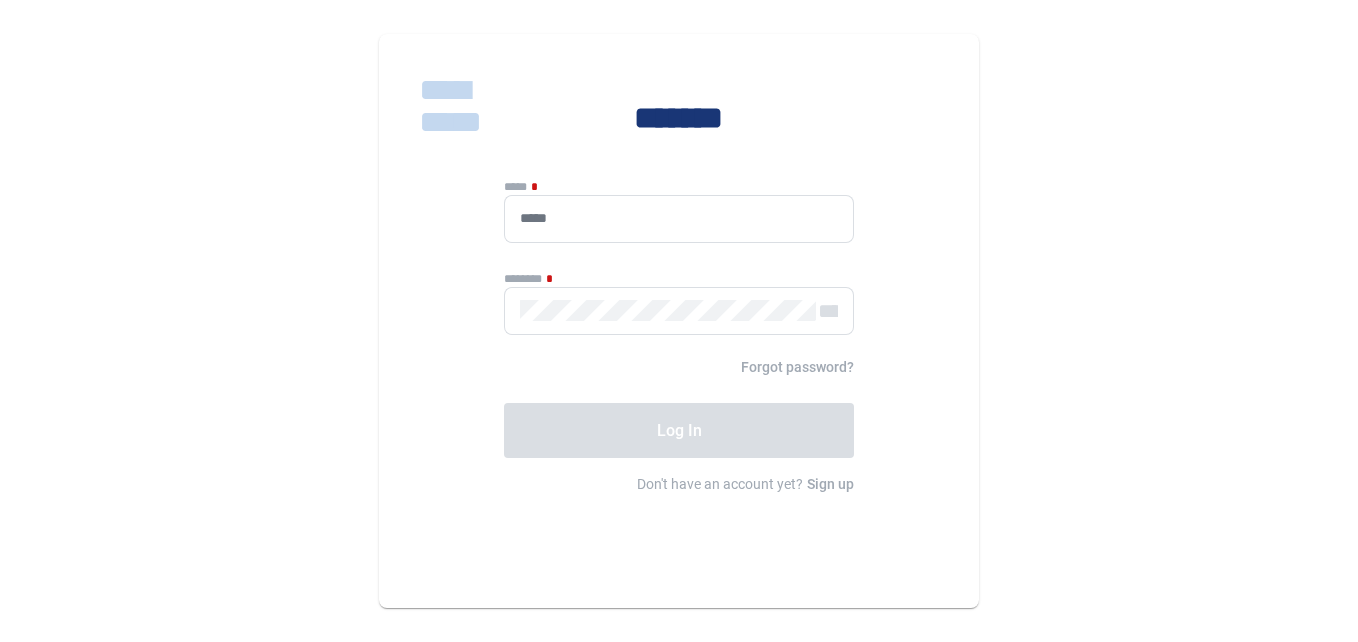 scroll, scrollTop: 0, scrollLeft: 0, axis: both 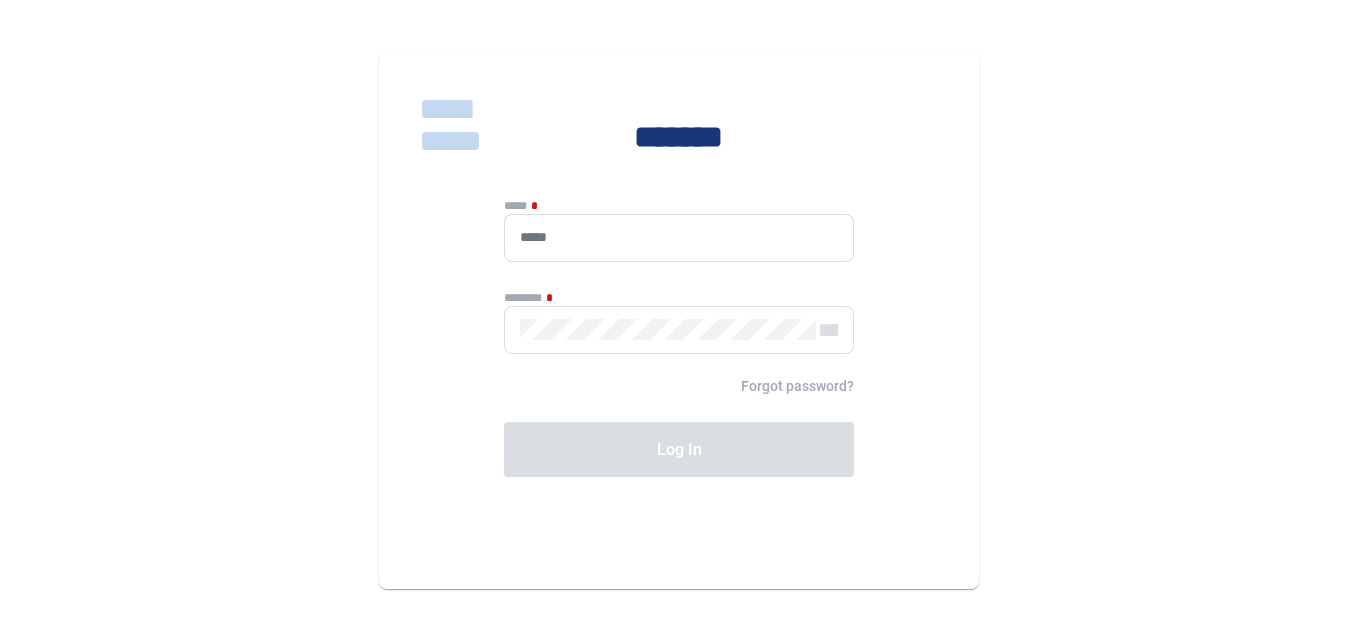 type on "**********" 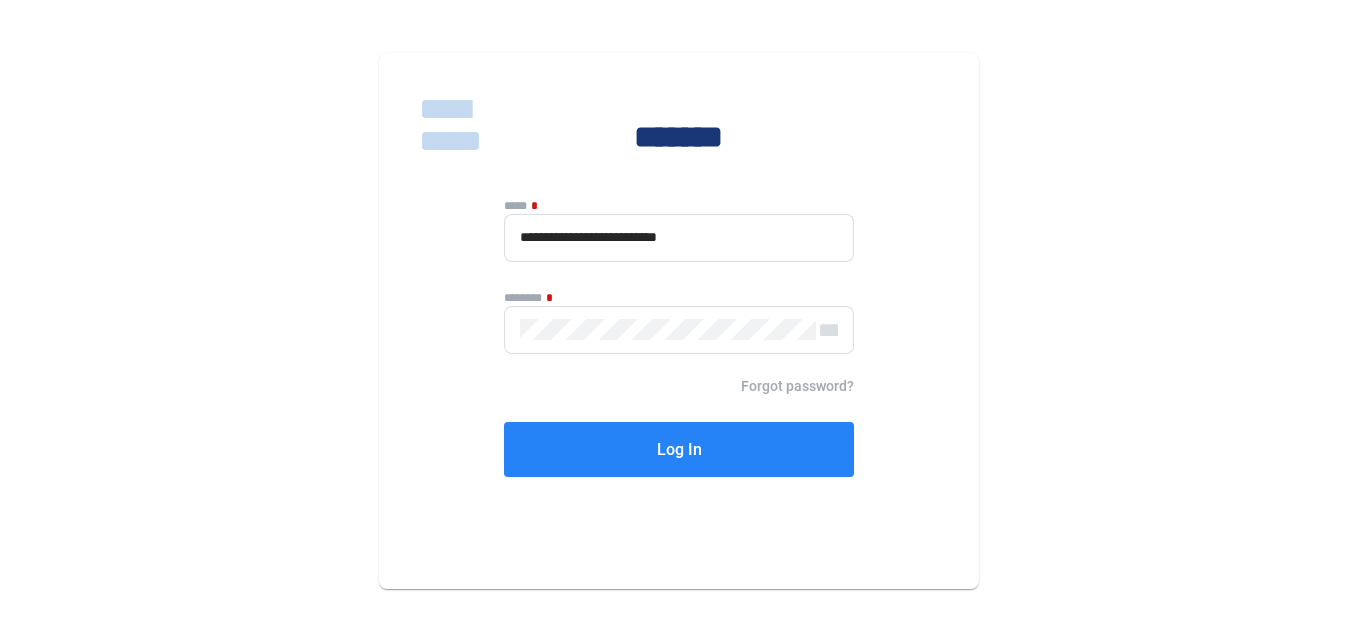 click on "**********" at bounding box center (679, 335) 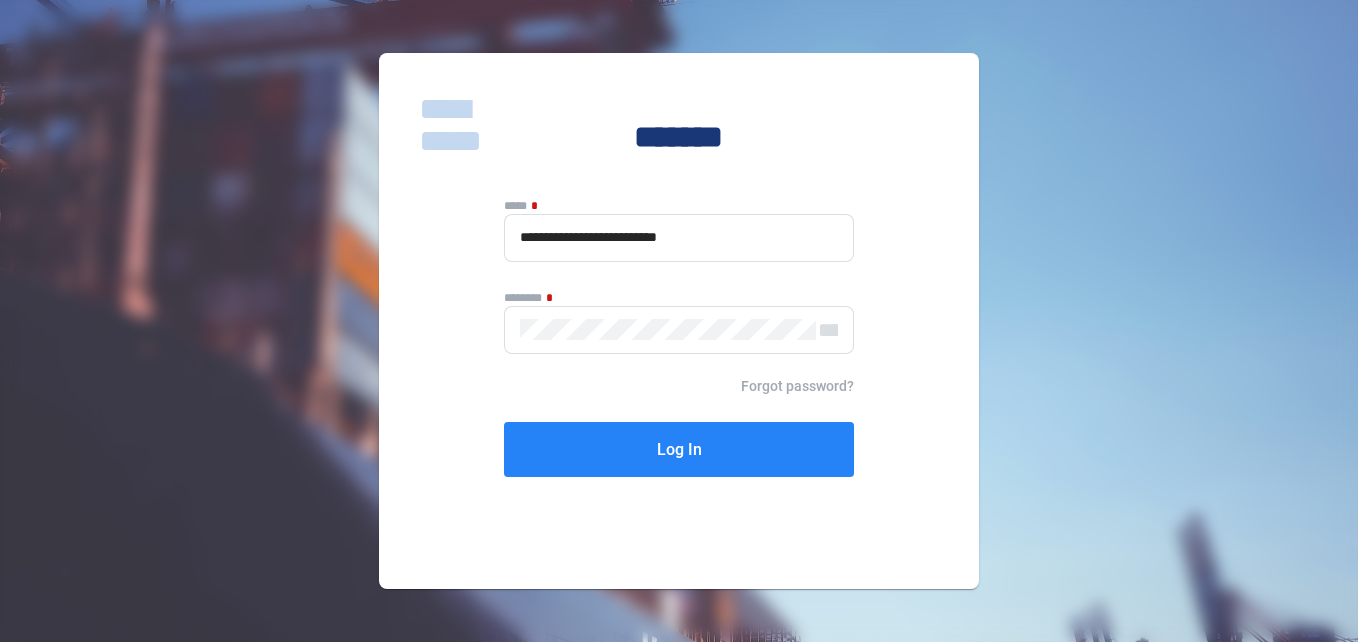 click on "Log In" at bounding box center (679, 449) 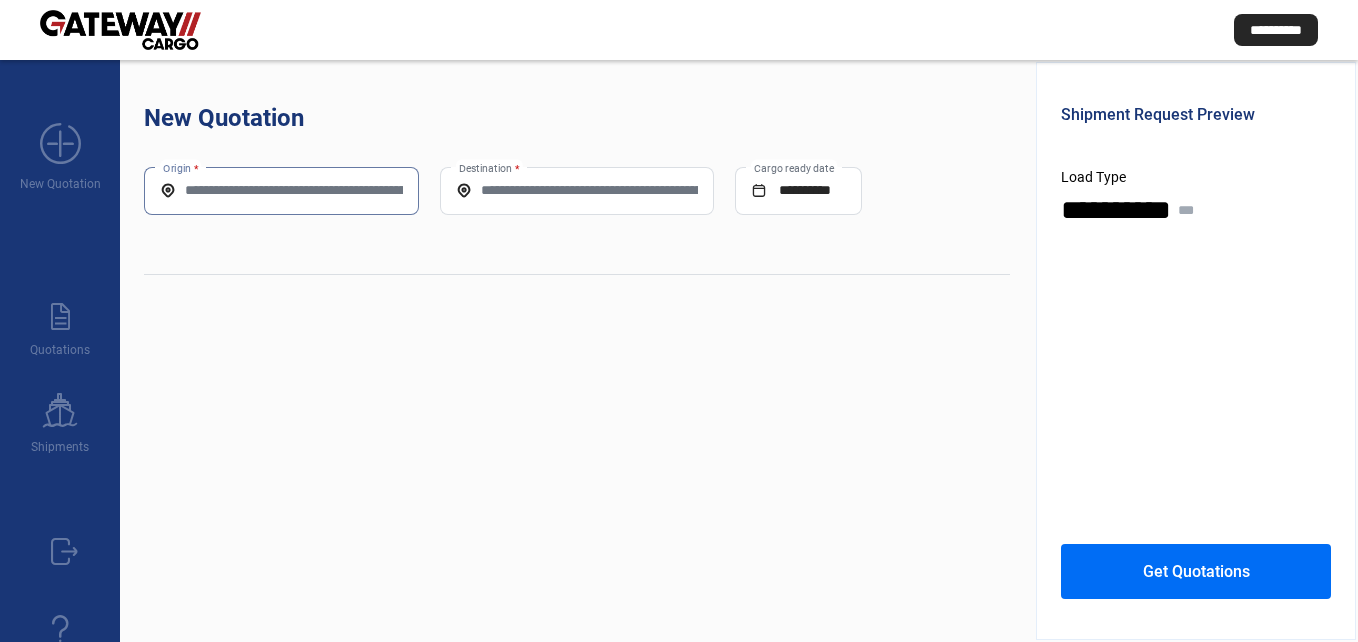 click on "Origin *" at bounding box center [281, 190] 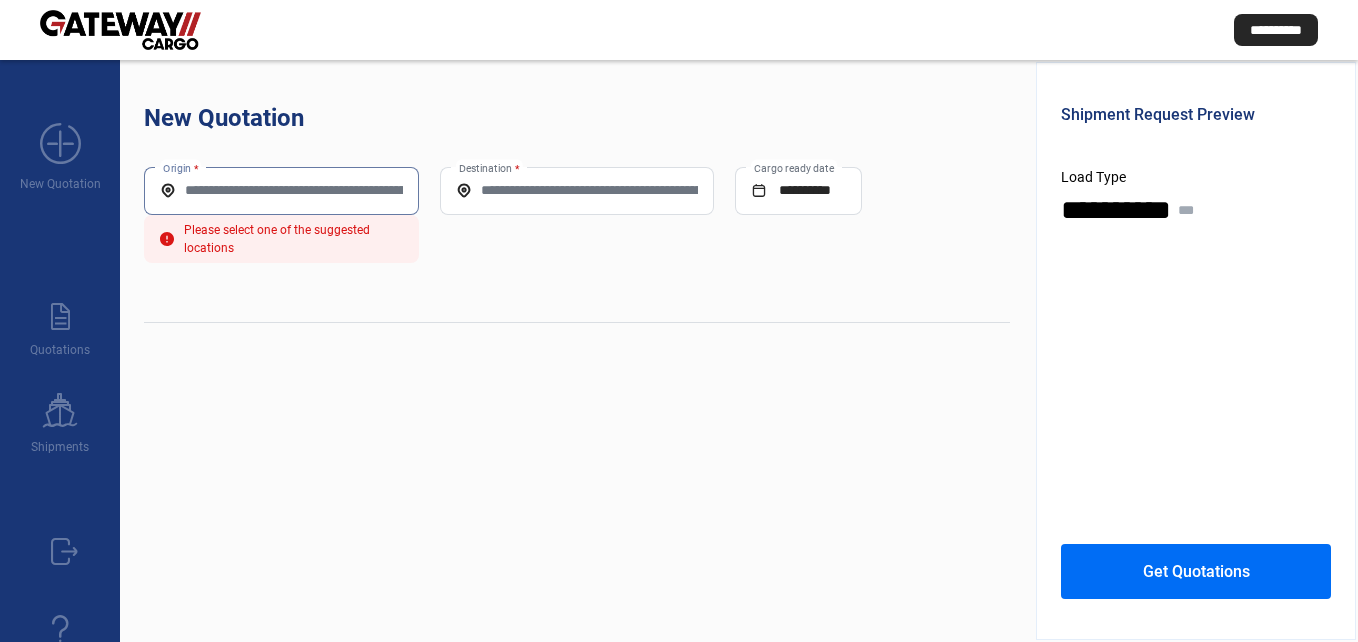 click on "Origin *" at bounding box center (281, 190) 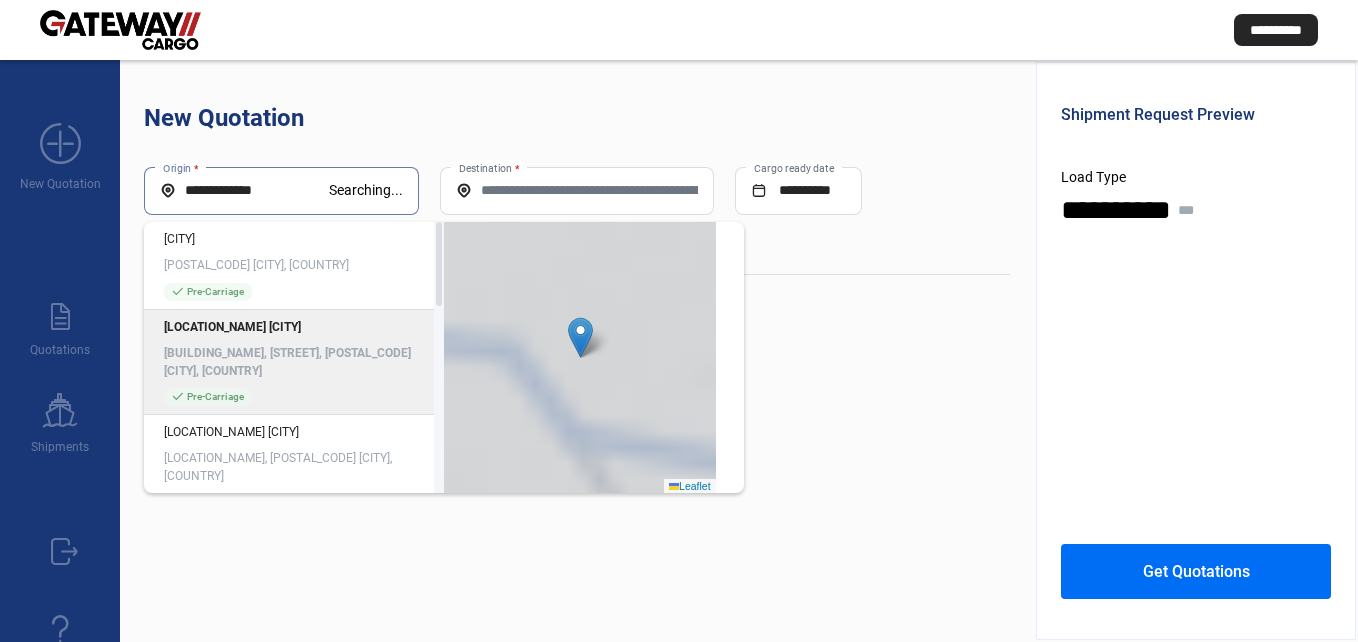 click on "[LOCATION_NAME] [CITY]" at bounding box center (294, 327) 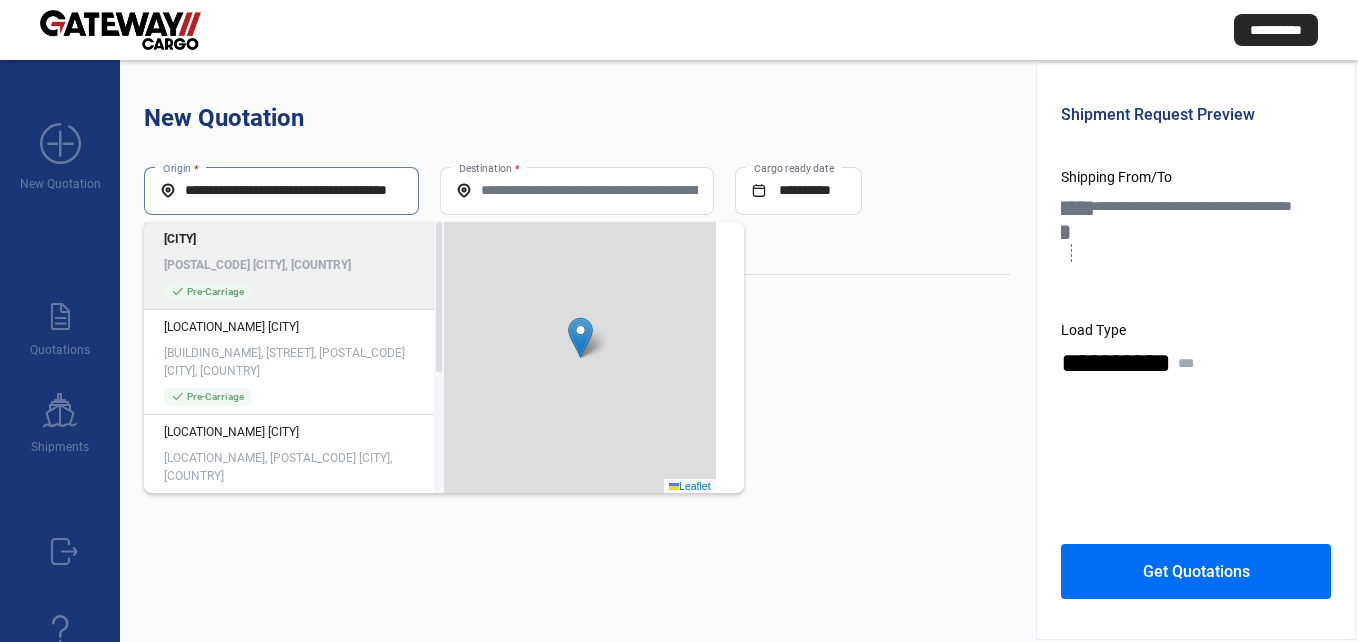 click on "**********" at bounding box center (281, 190) 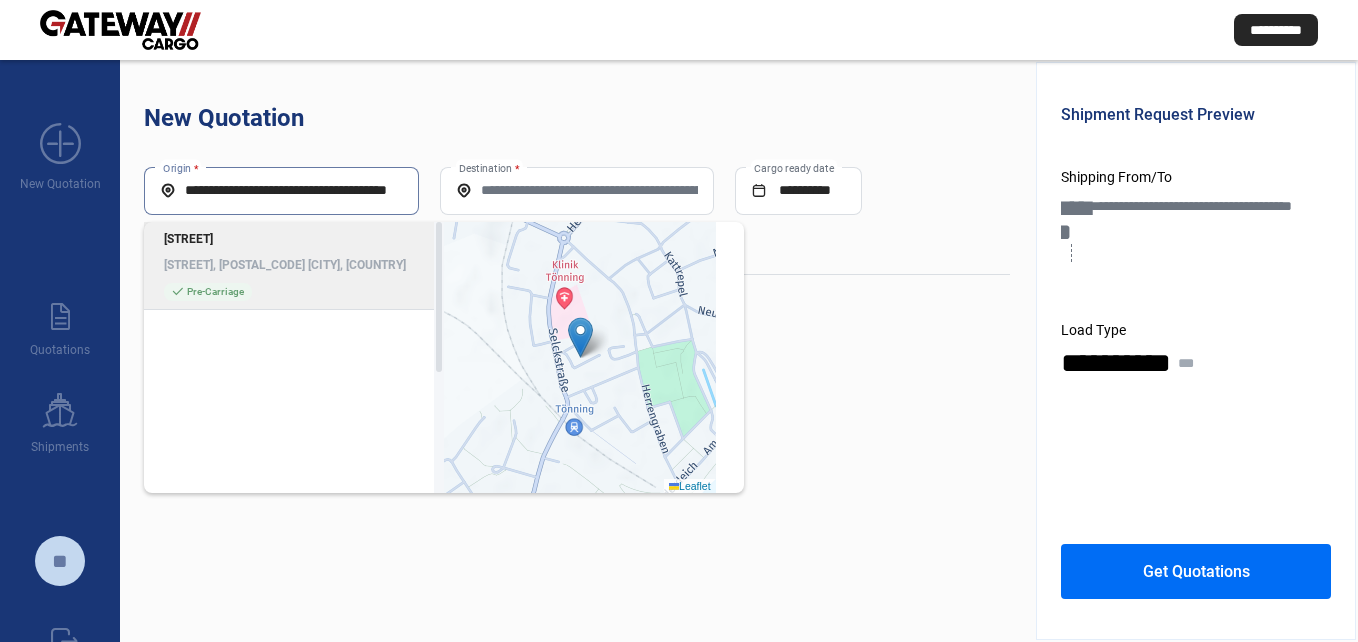 click on "**********" at bounding box center [281, 190] 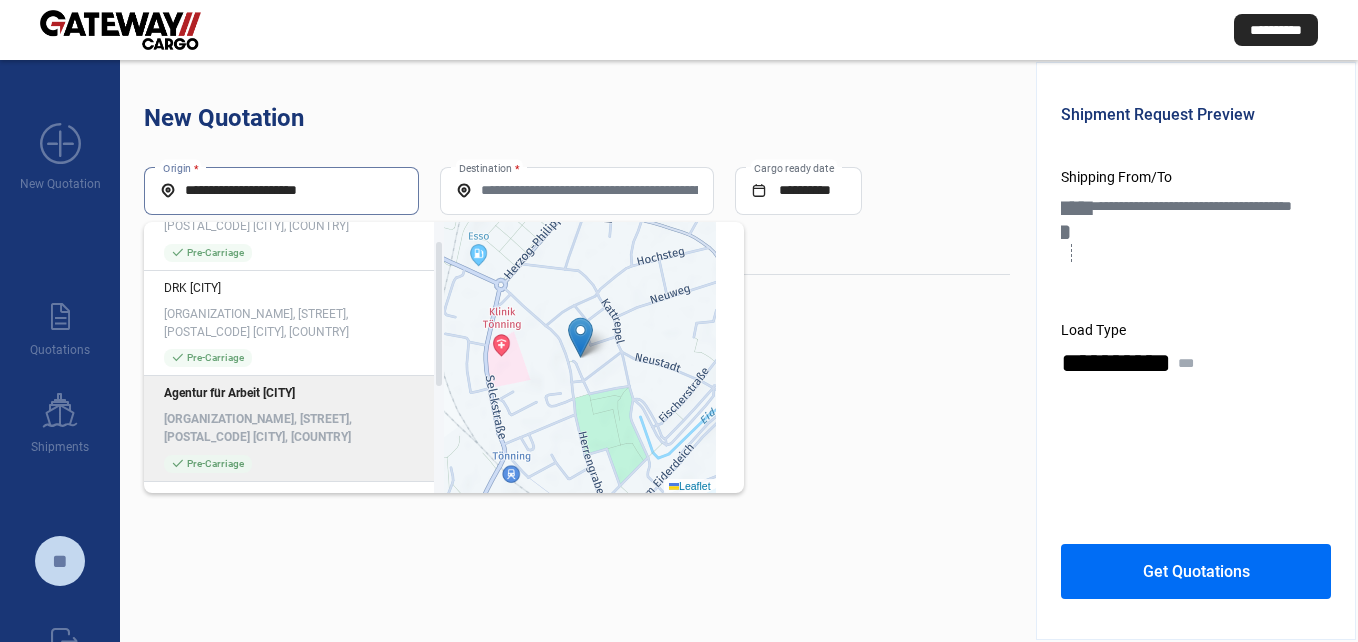 scroll, scrollTop: 0, scrollLeft: 0, axis: both 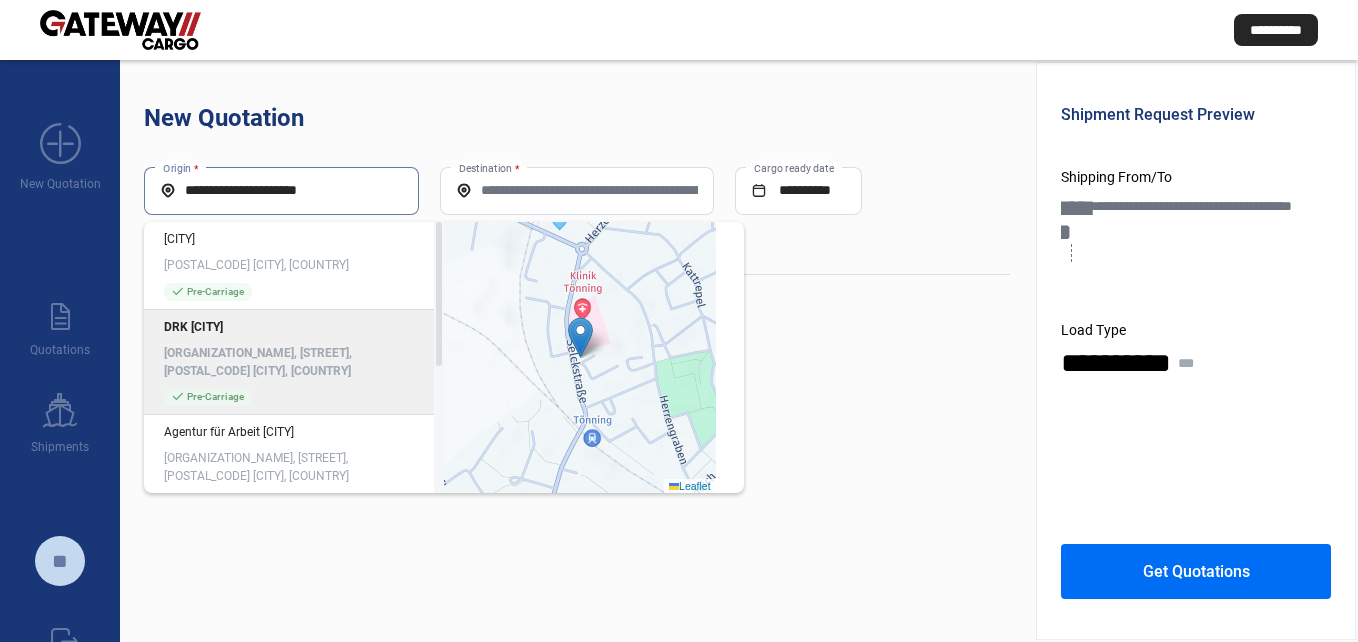 type on "**********" 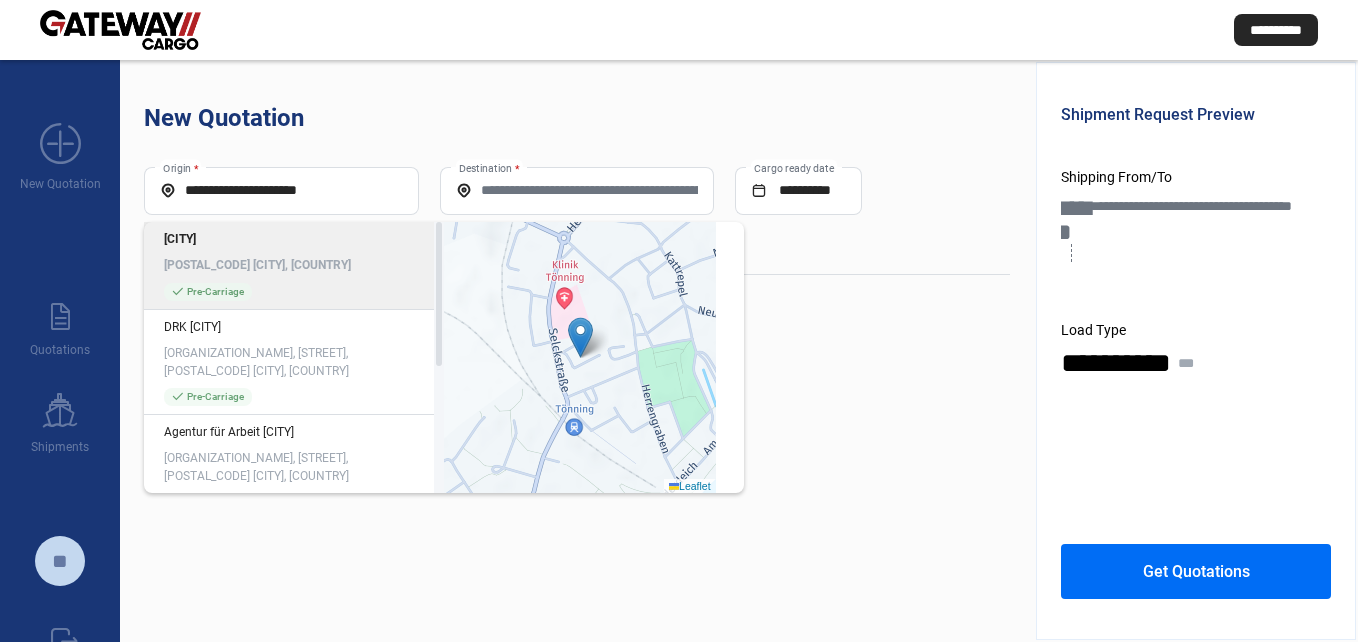 click on "[CITY] [POSTAL_CODE] [CITY], [COUNTRY] check_mark  Pre-Carriage" at bounding box center [294, 266] 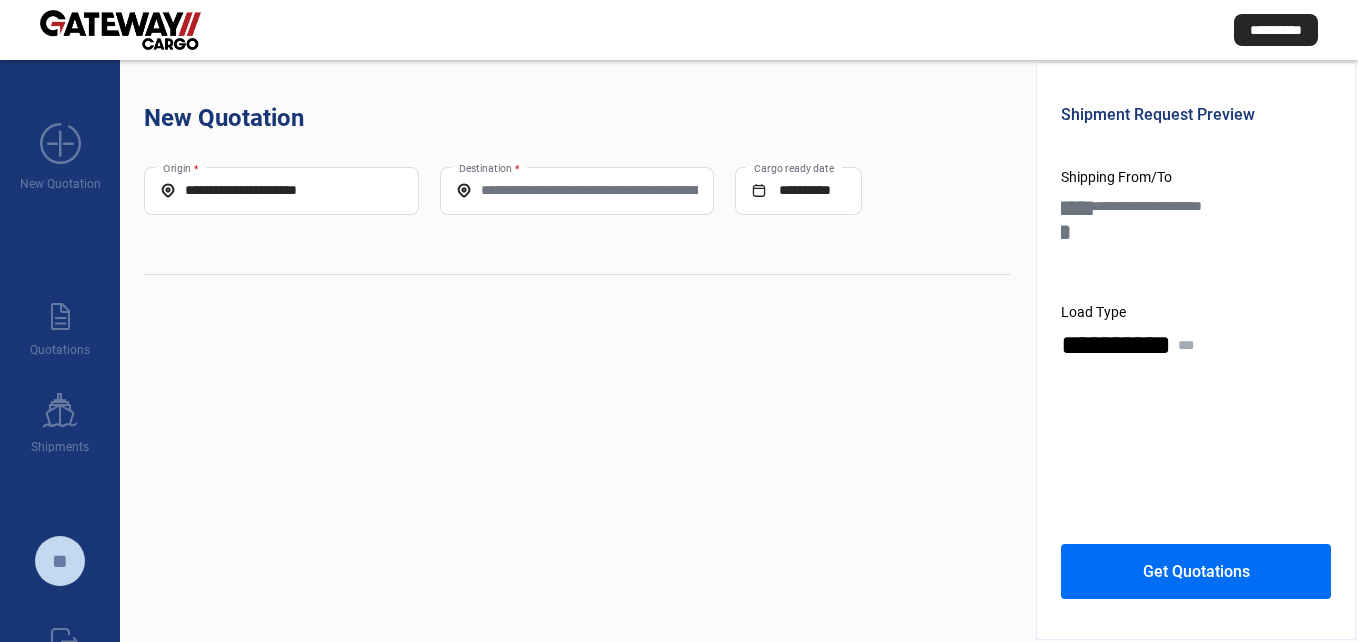 click on "Destination *" at bounding box center [577, 191] 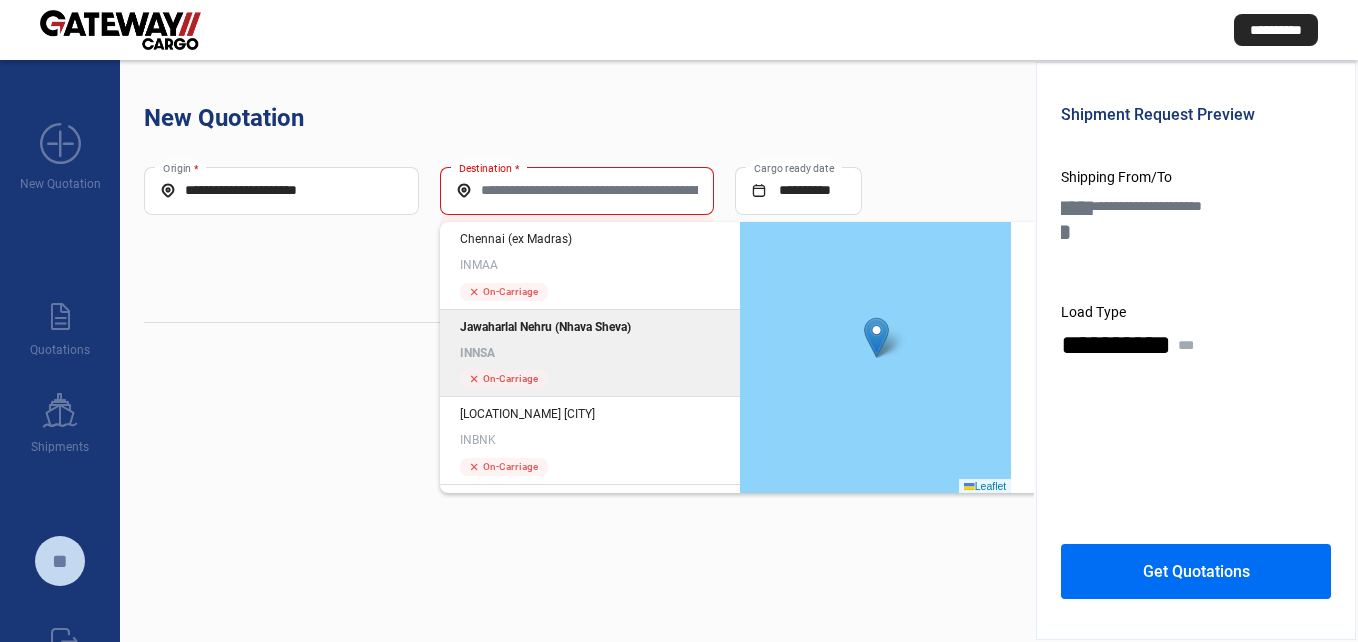 click on "INNSA" at bounding box center (590, 353) 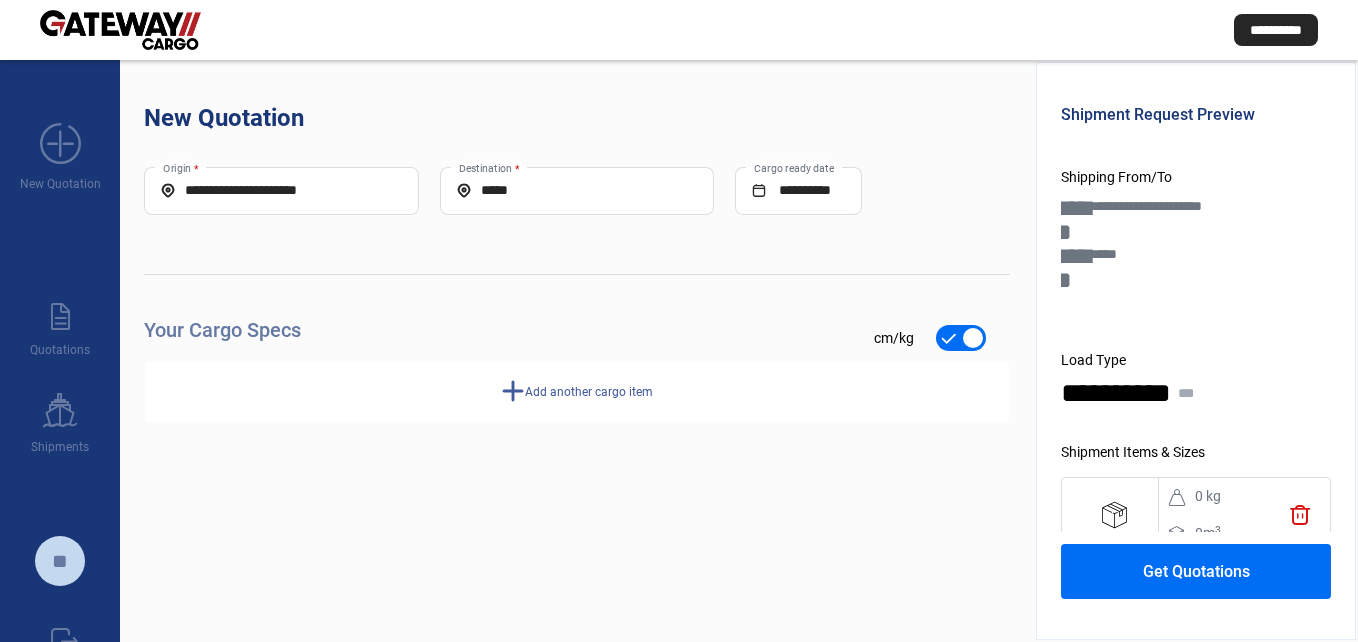 scroll, scrollTop: 177, scrollLeft: 0, axis: vertical 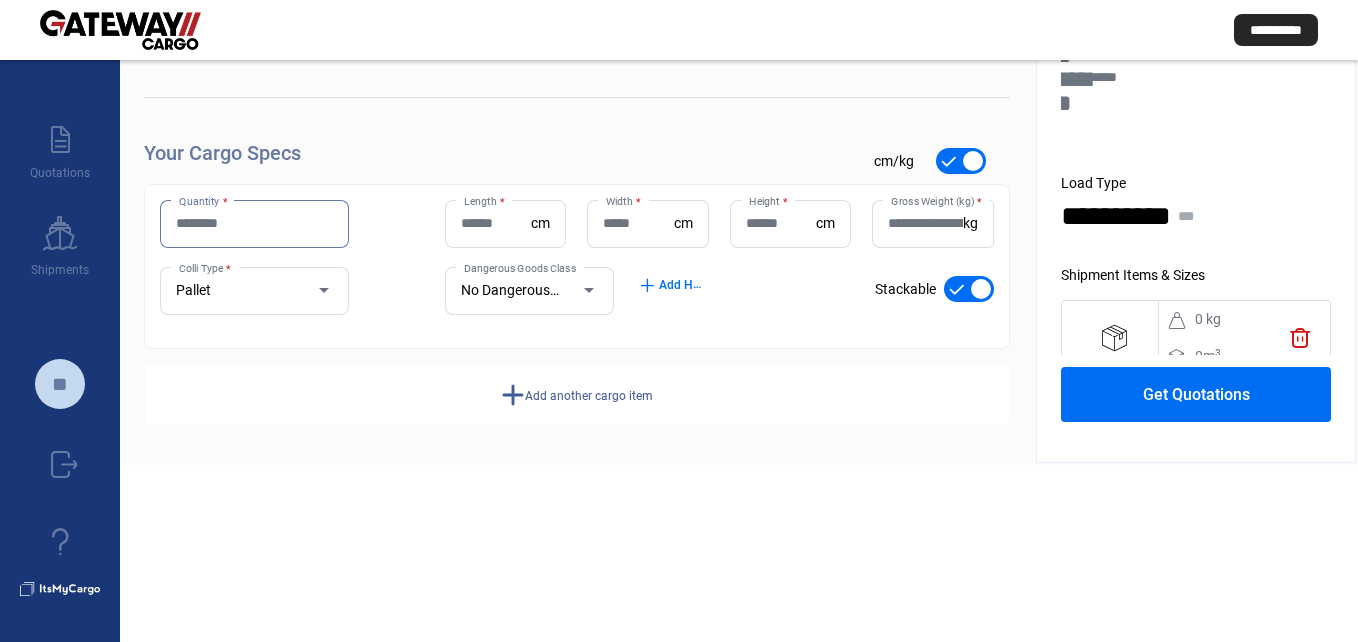 click on "Quantity *" at bounding box center [254, 223] 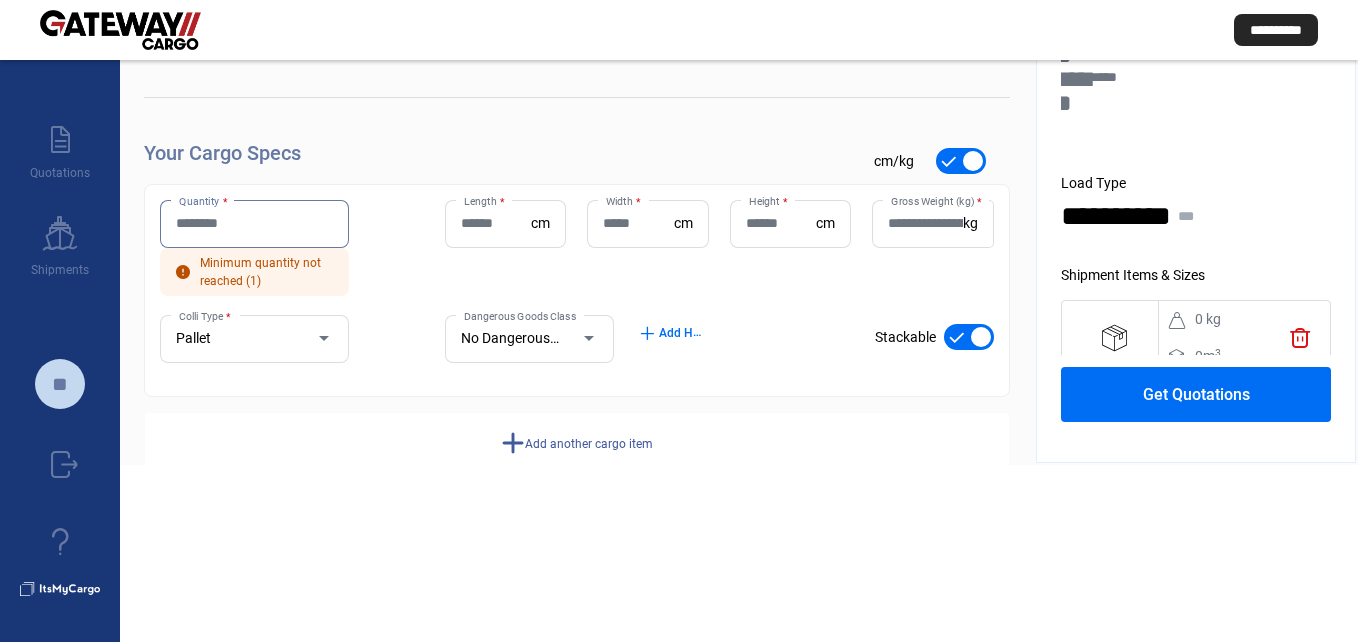 click on "Quantity *" at bounding box center (254, 223) 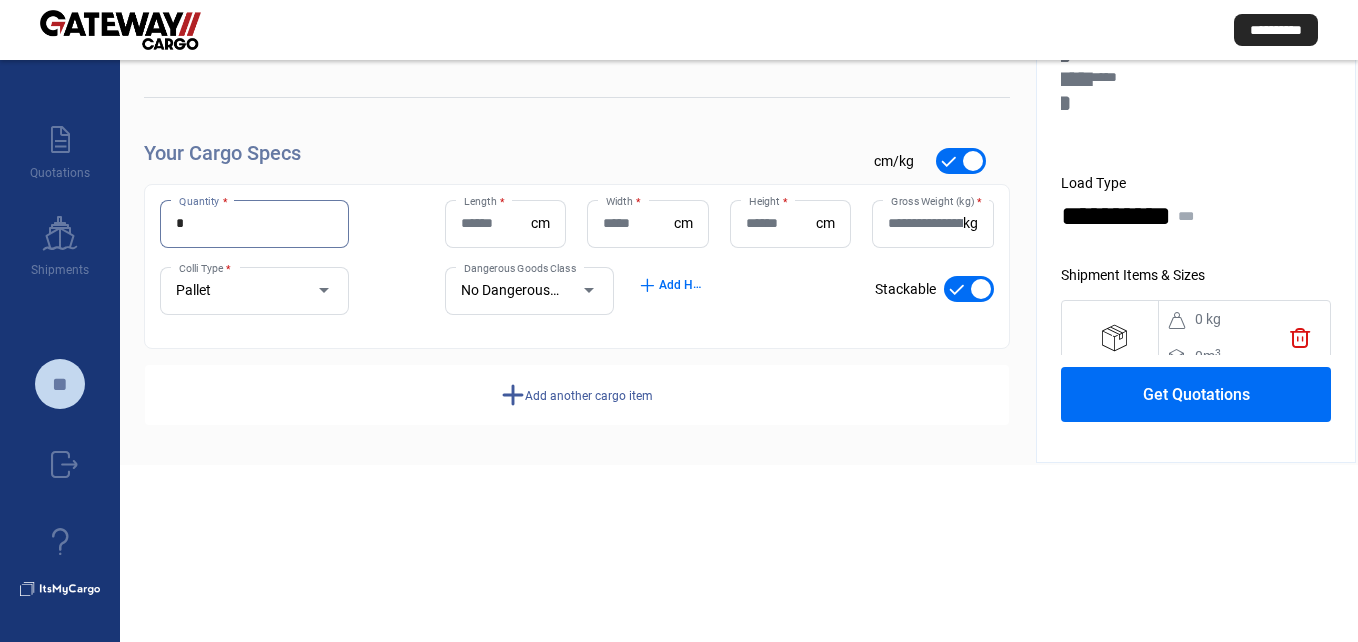 type on "*" 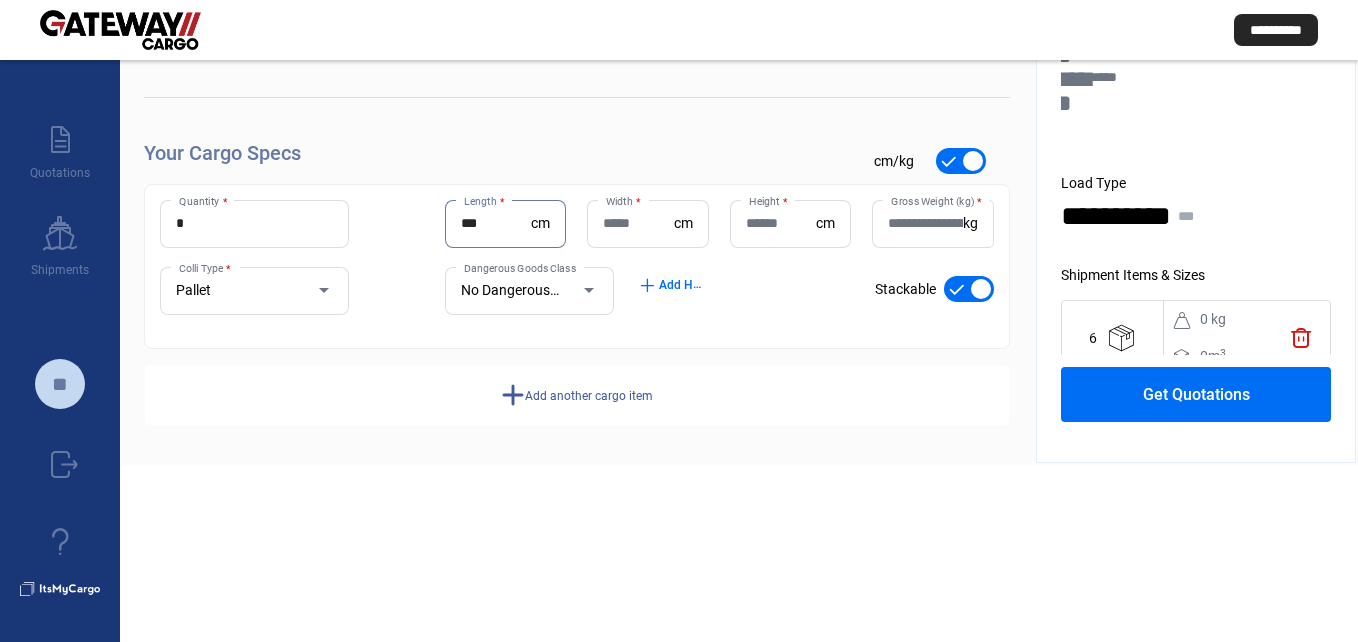 type on "***" 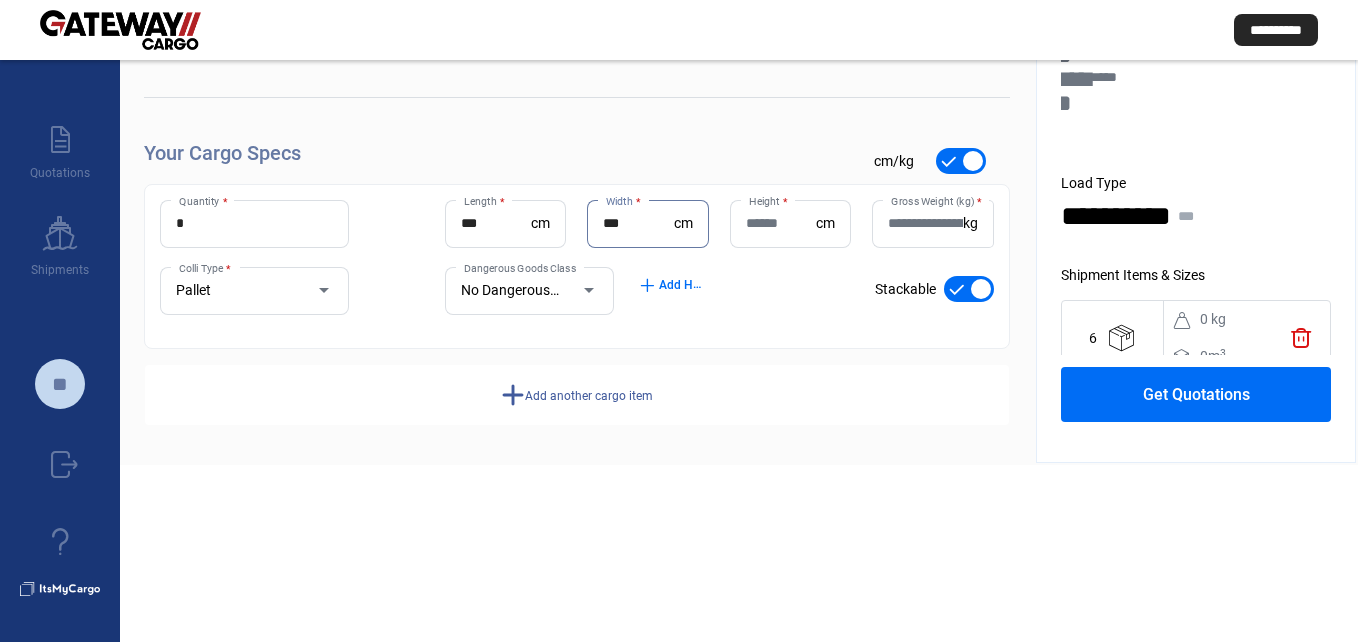 type on "***" 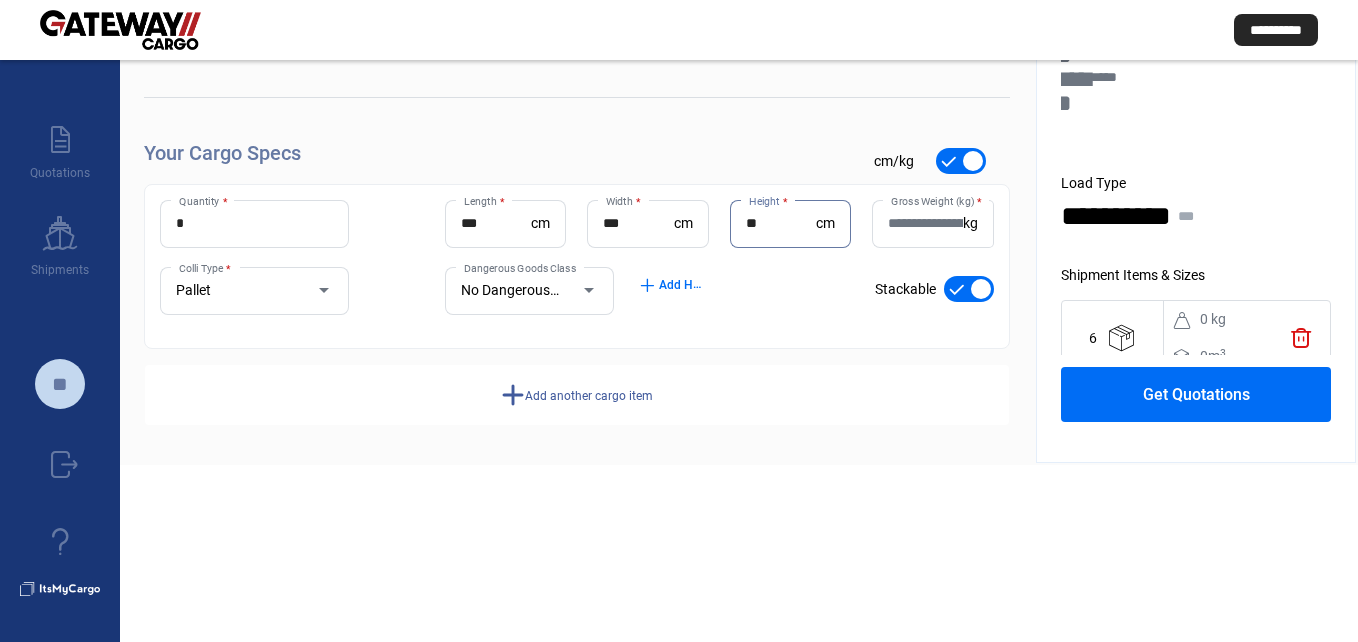 type on "**" 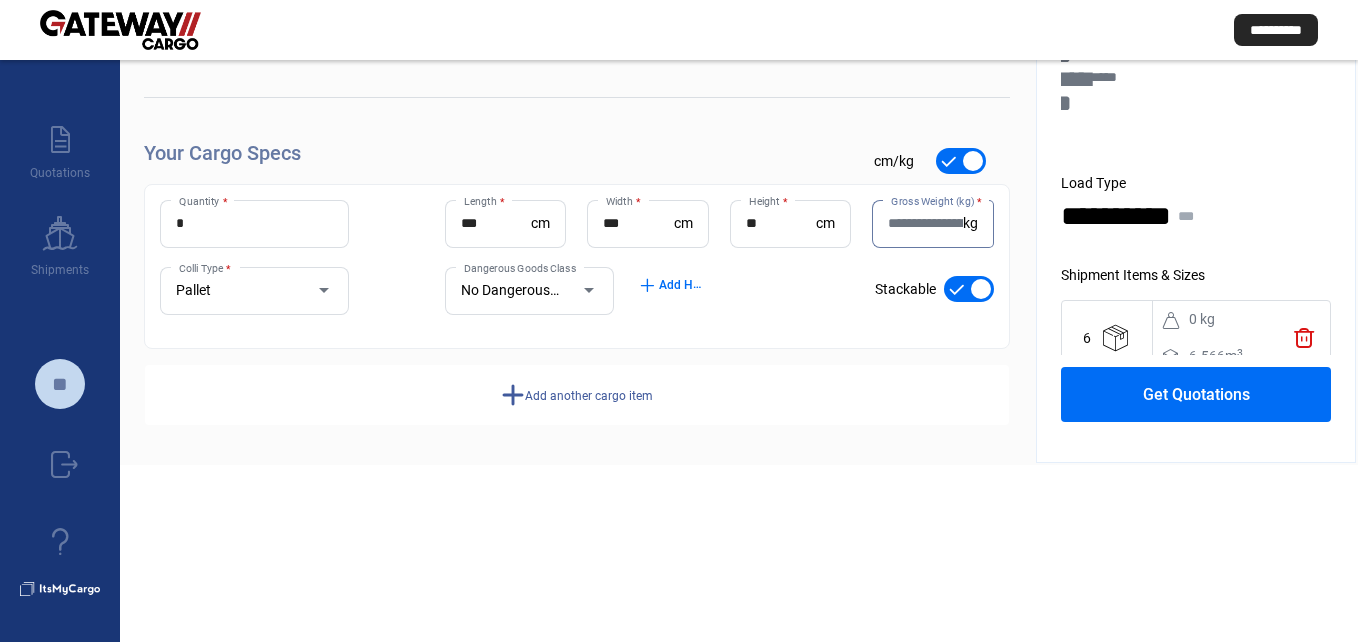 click on "Gross Weight (kg)  *" at bounding box center (925, 223) 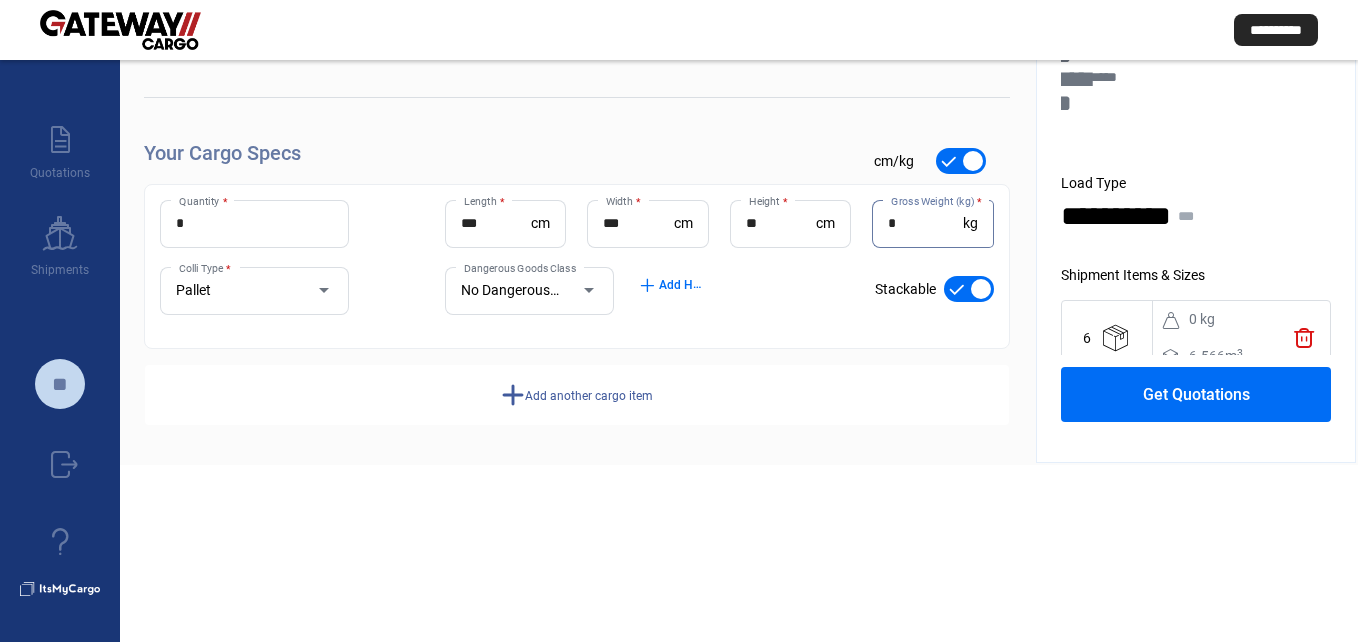 type on "*" 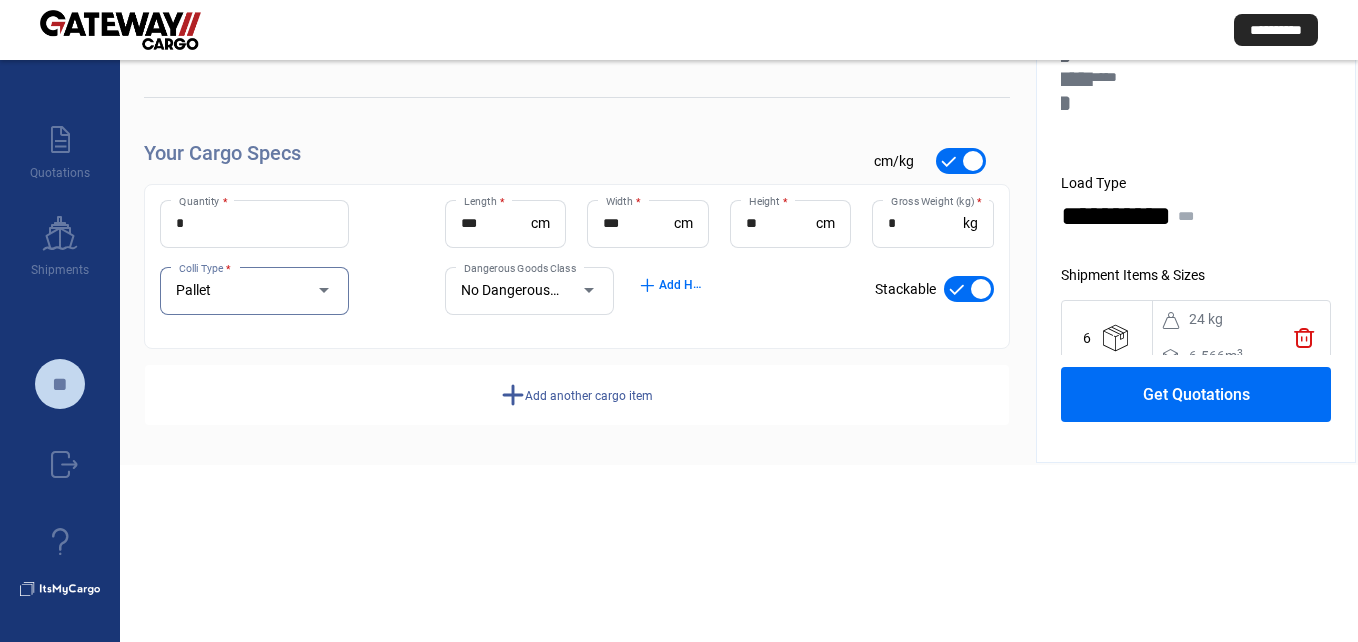 click on "add  Add another cargo item" at bounding box center [577, 395] 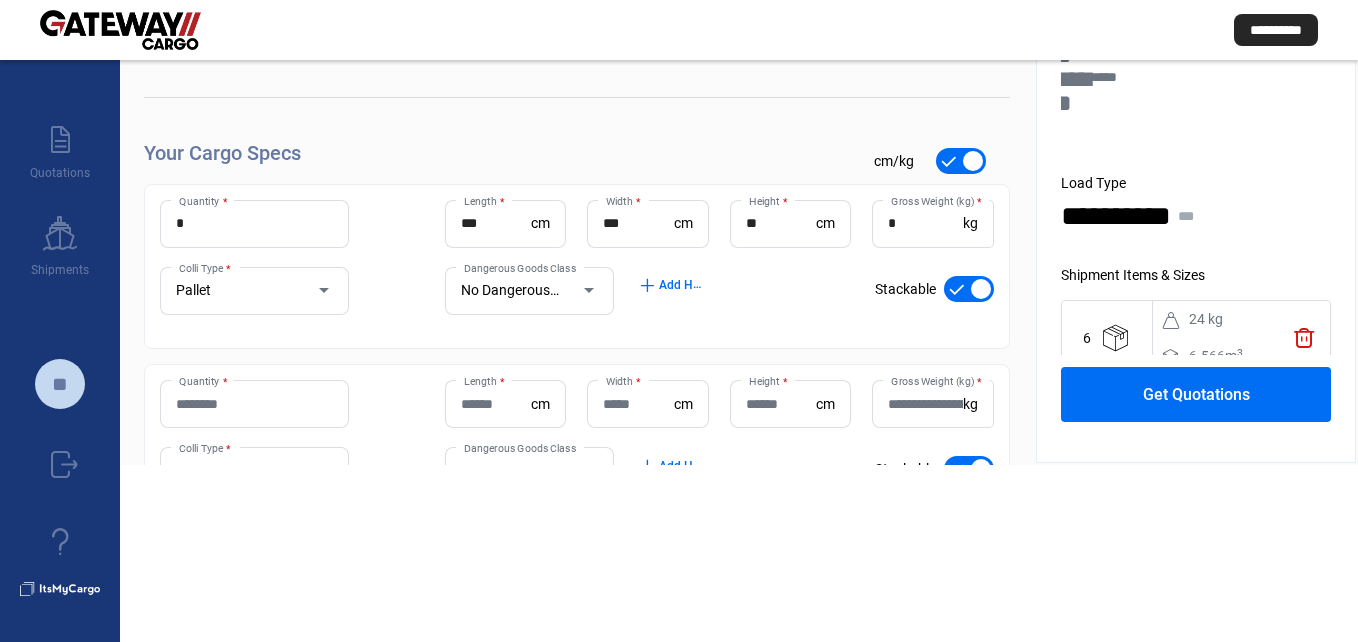 click on "Quantity *" at bounding box center (254, 404) 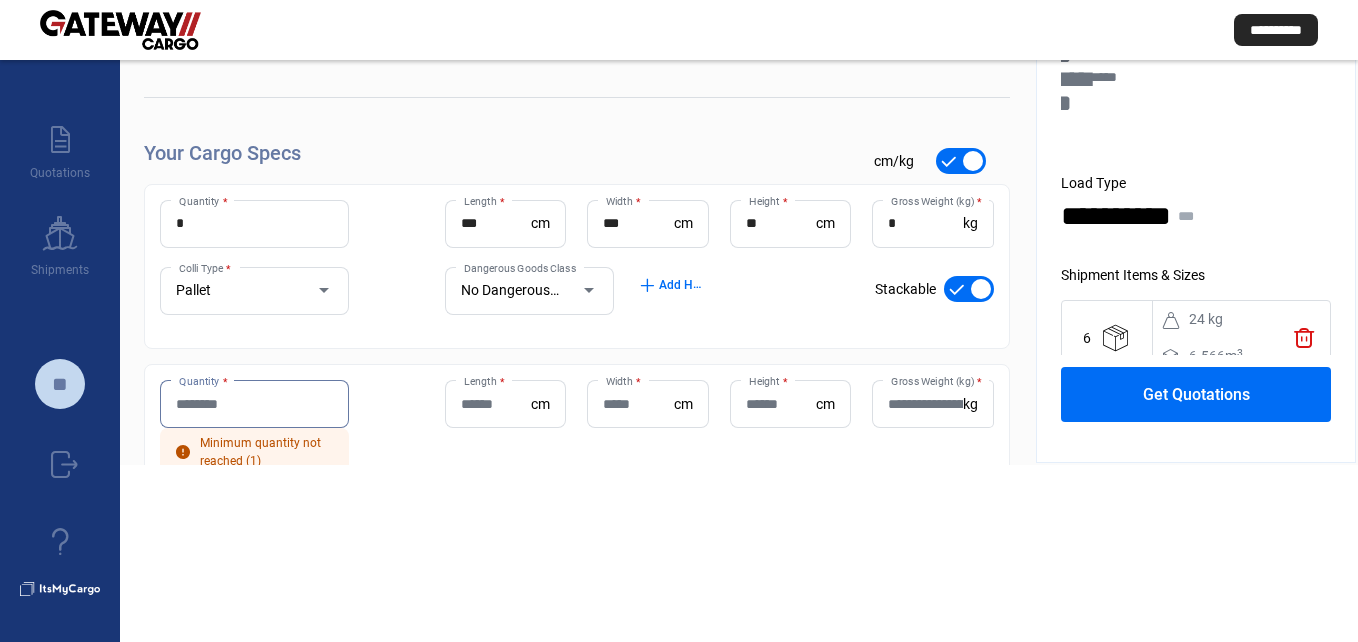 click on "Quantity *" at bounding box center (254, 404) 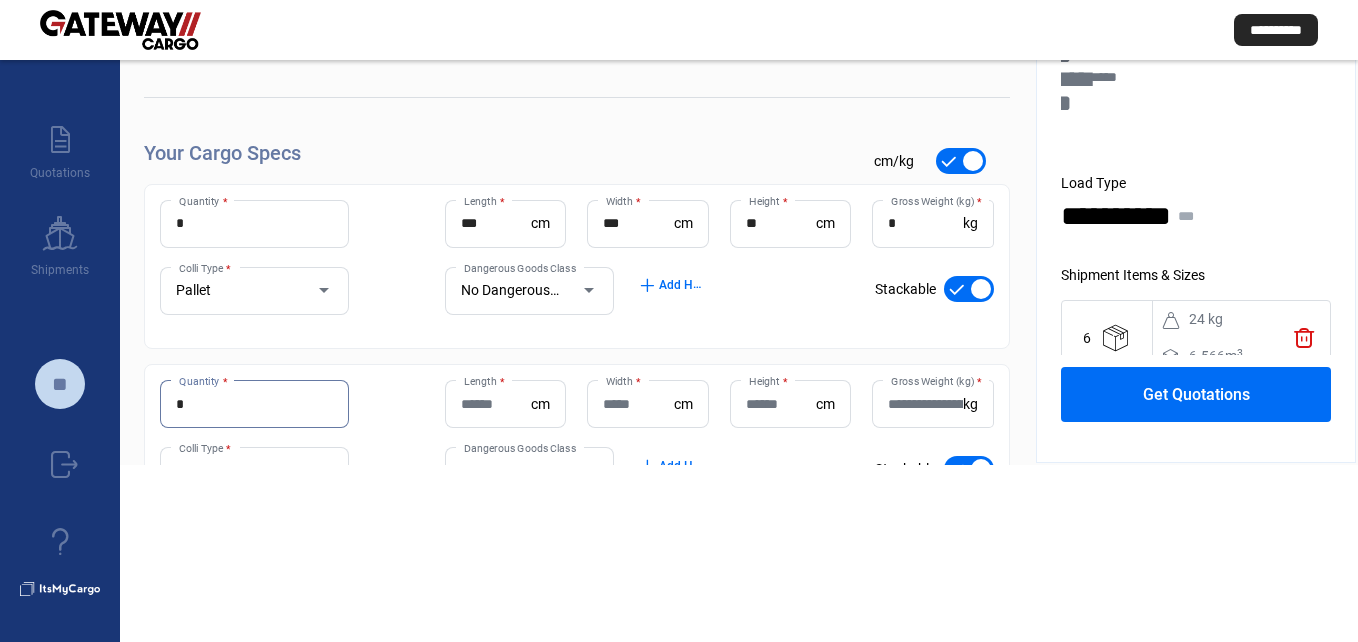 type on "*" 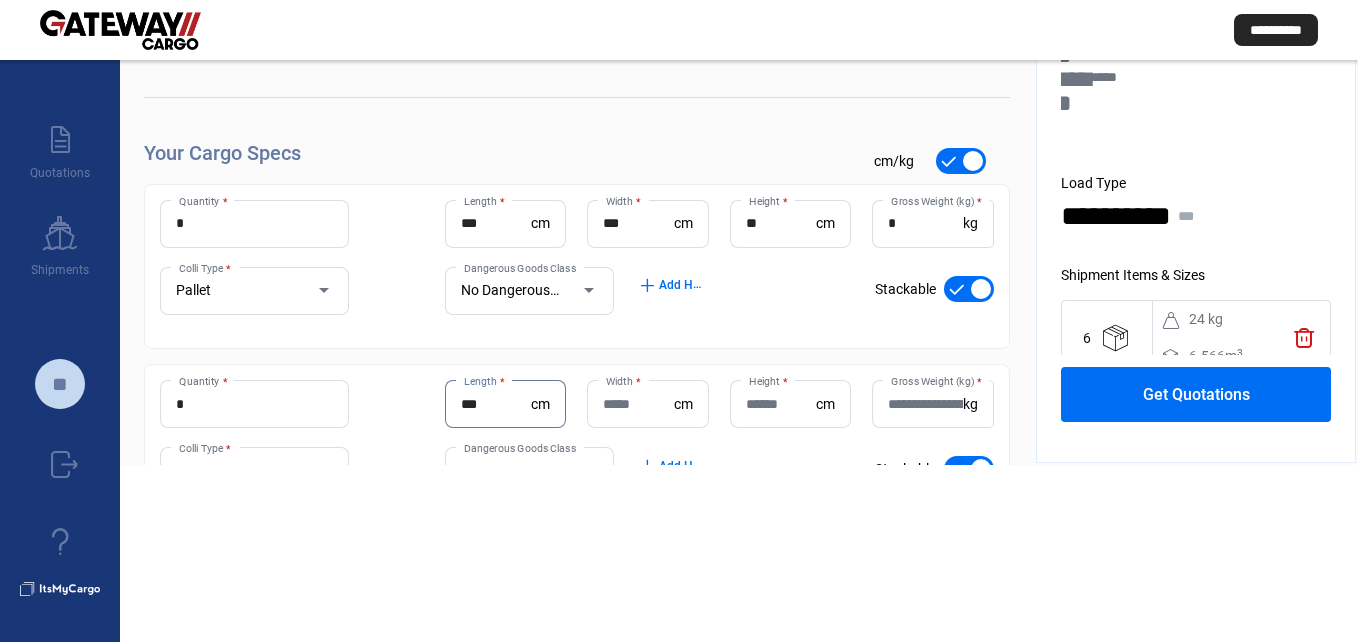 type on "***" 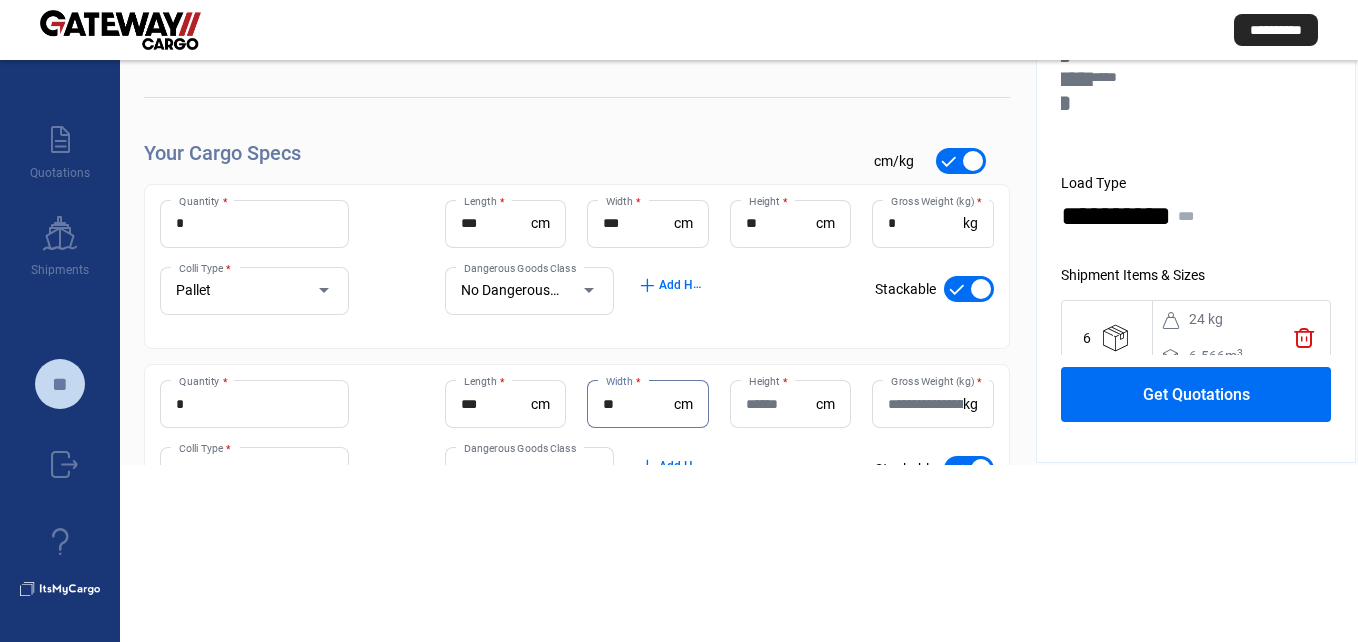 type on "**" 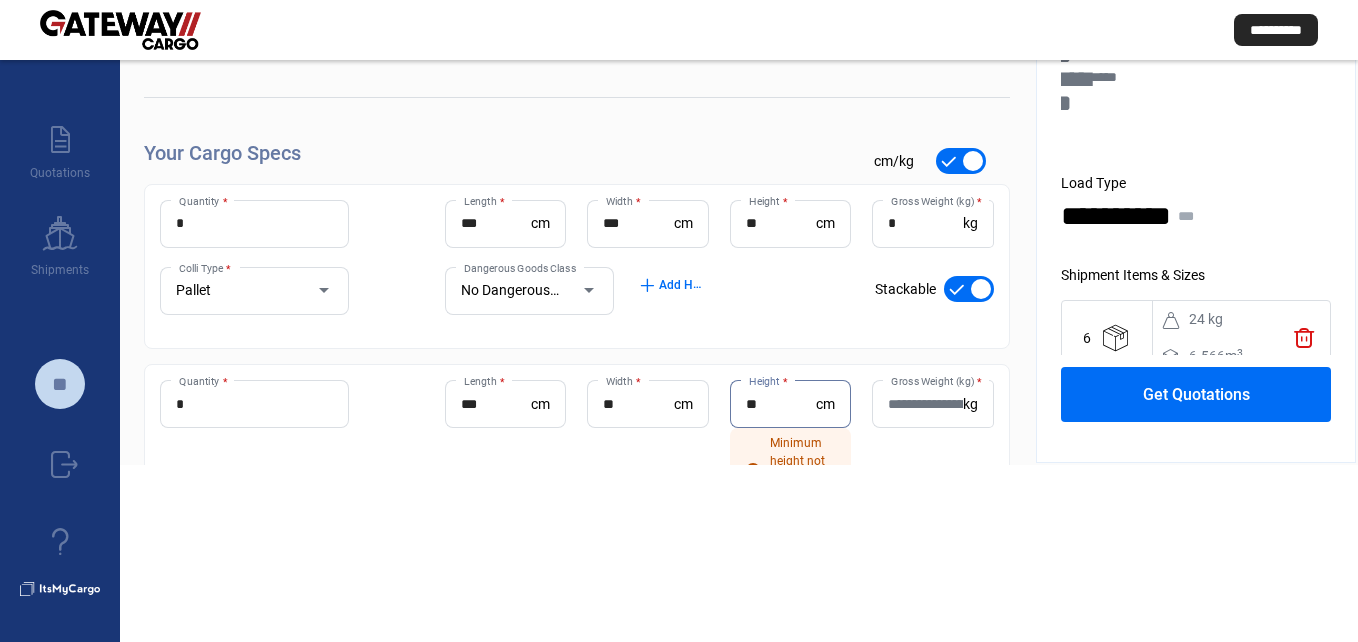 type on "**" 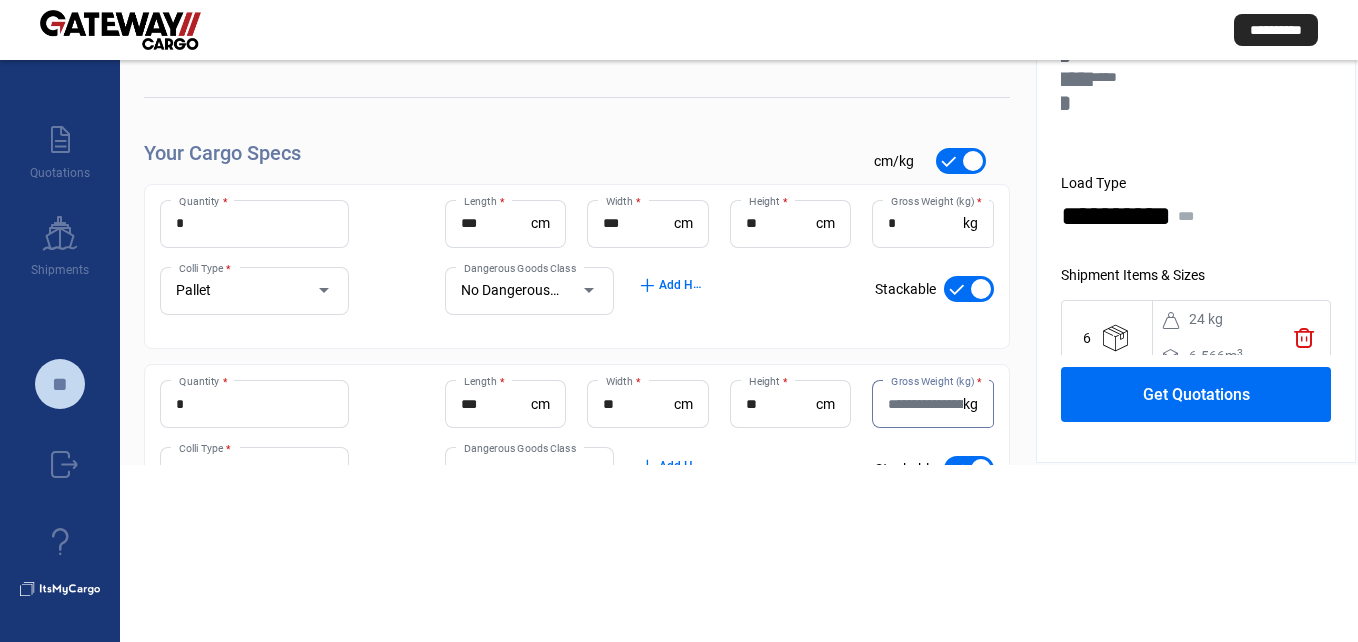 click on "Gross Weight (kg)  *" at bounding box center [925, 404] 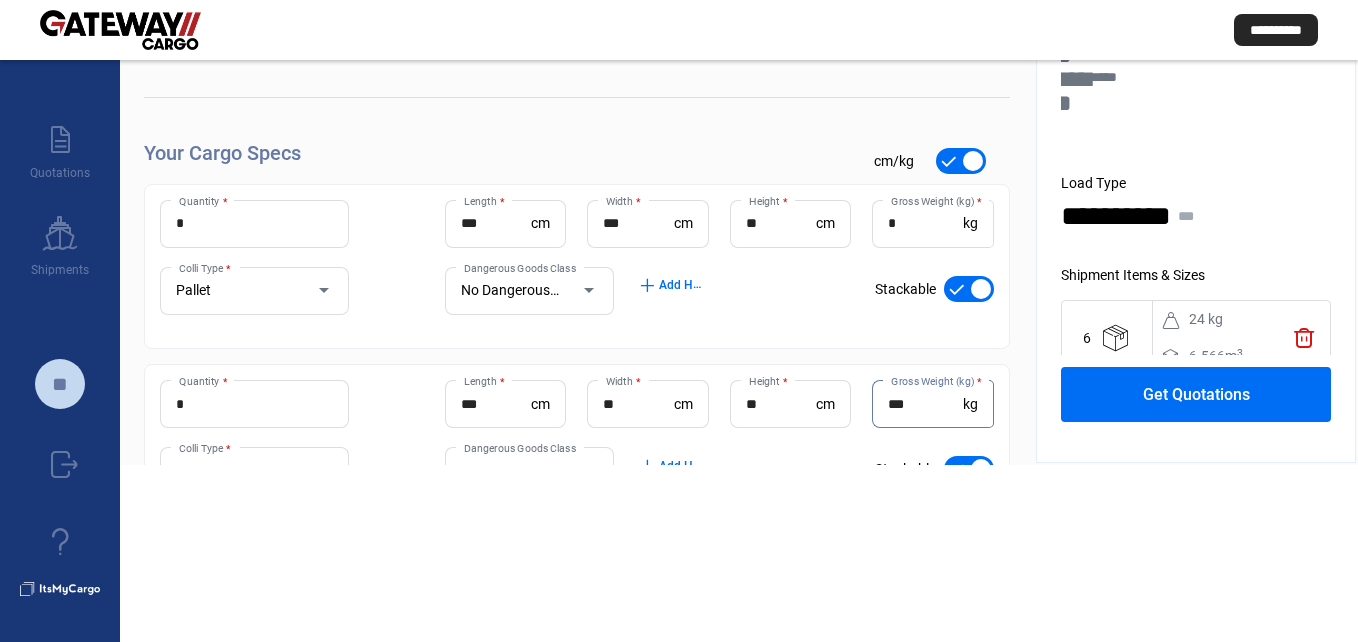 type on "***" 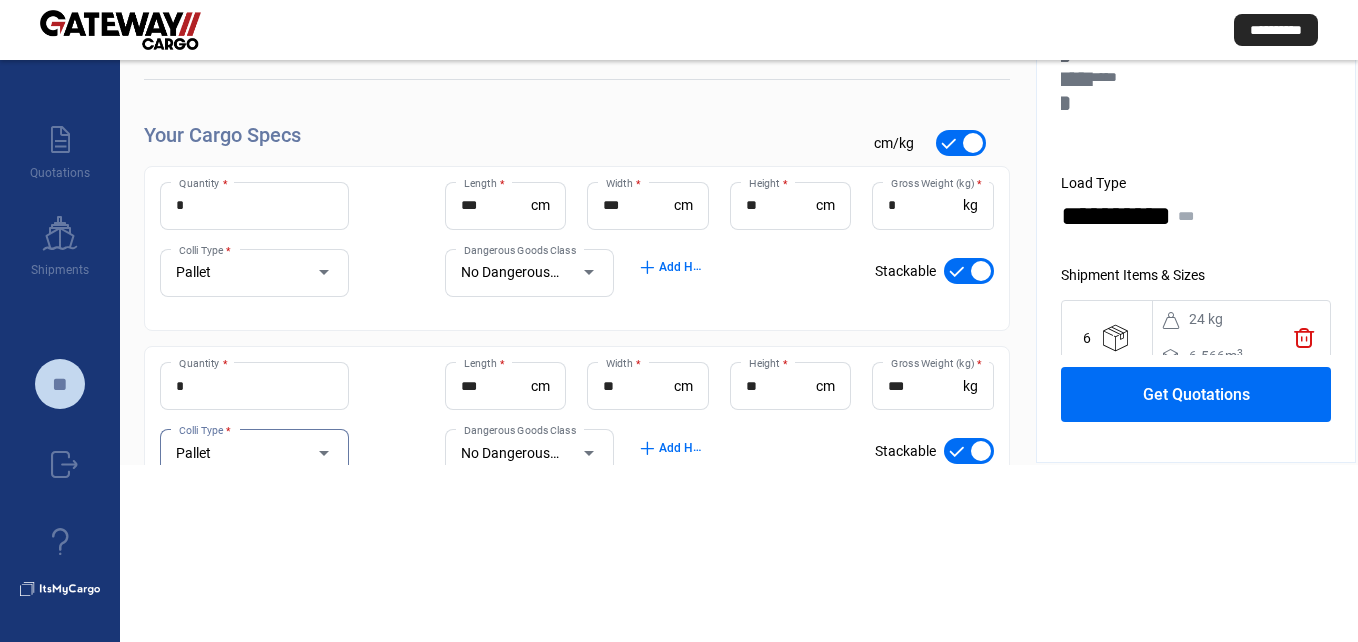 scroll, scrollTop: 182, scrollLeft: 0, axis: vertical 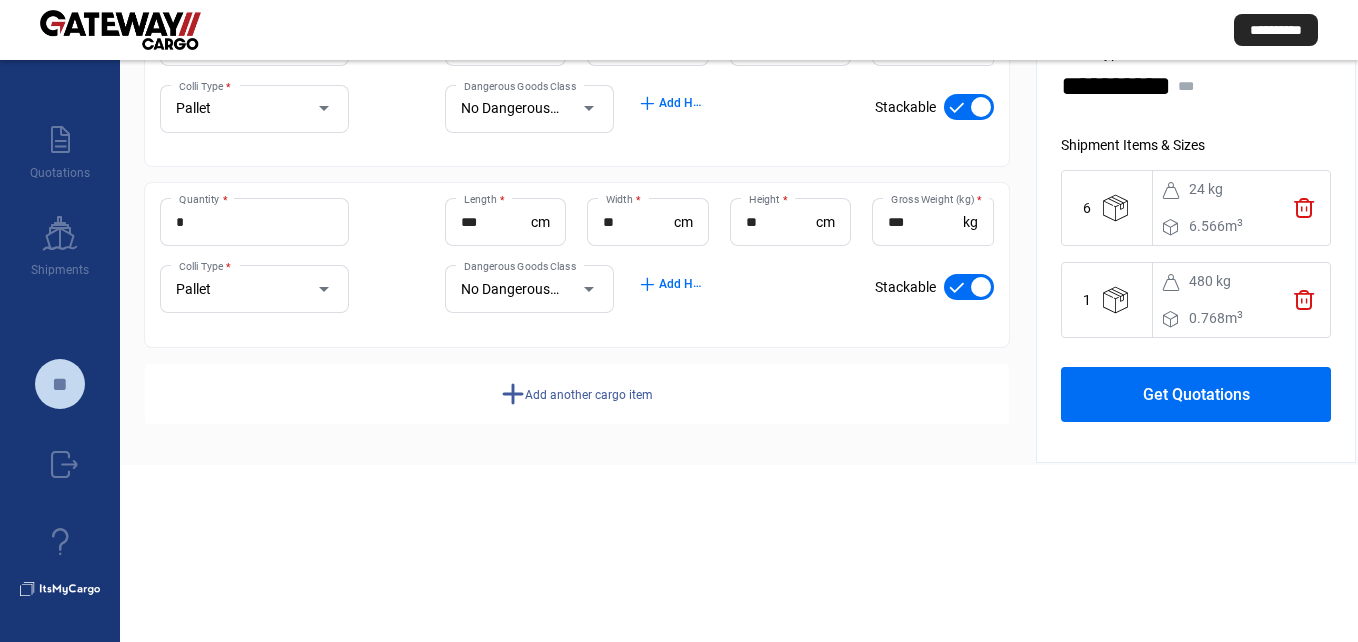 click on "add  Add another cargo item" at bounding box center (577, 394) 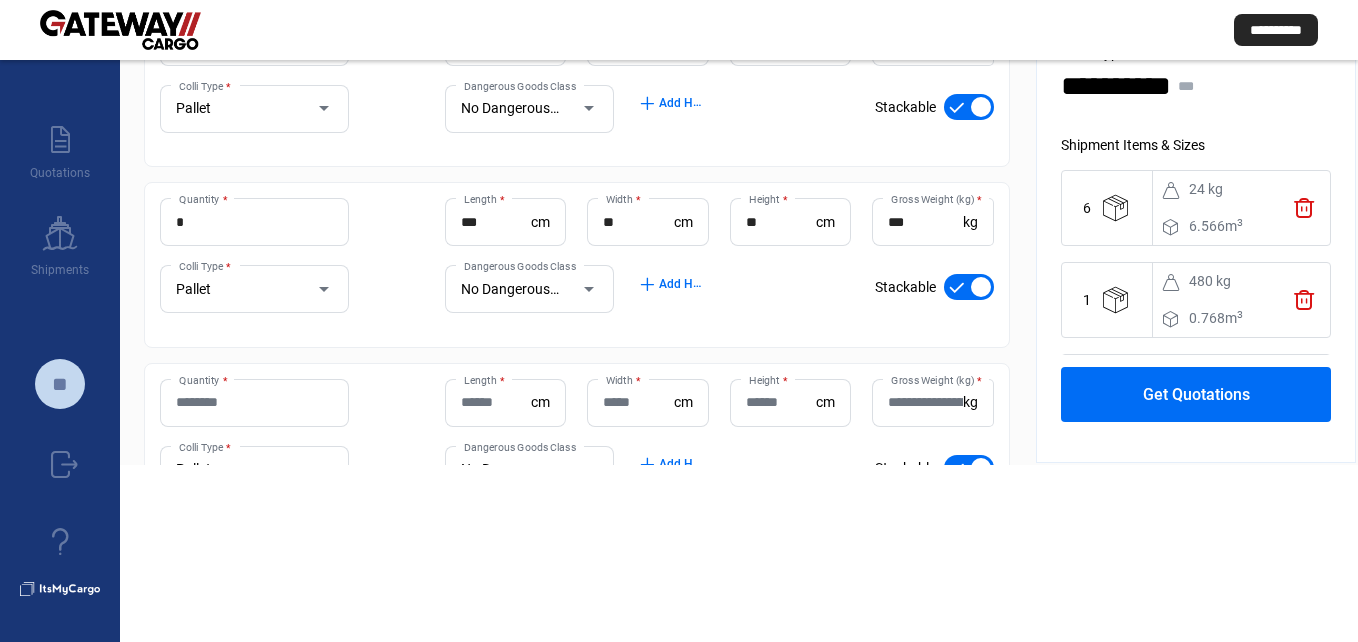 scroll, scrollTop: 287, scrollLeft: 0, axis: vertical 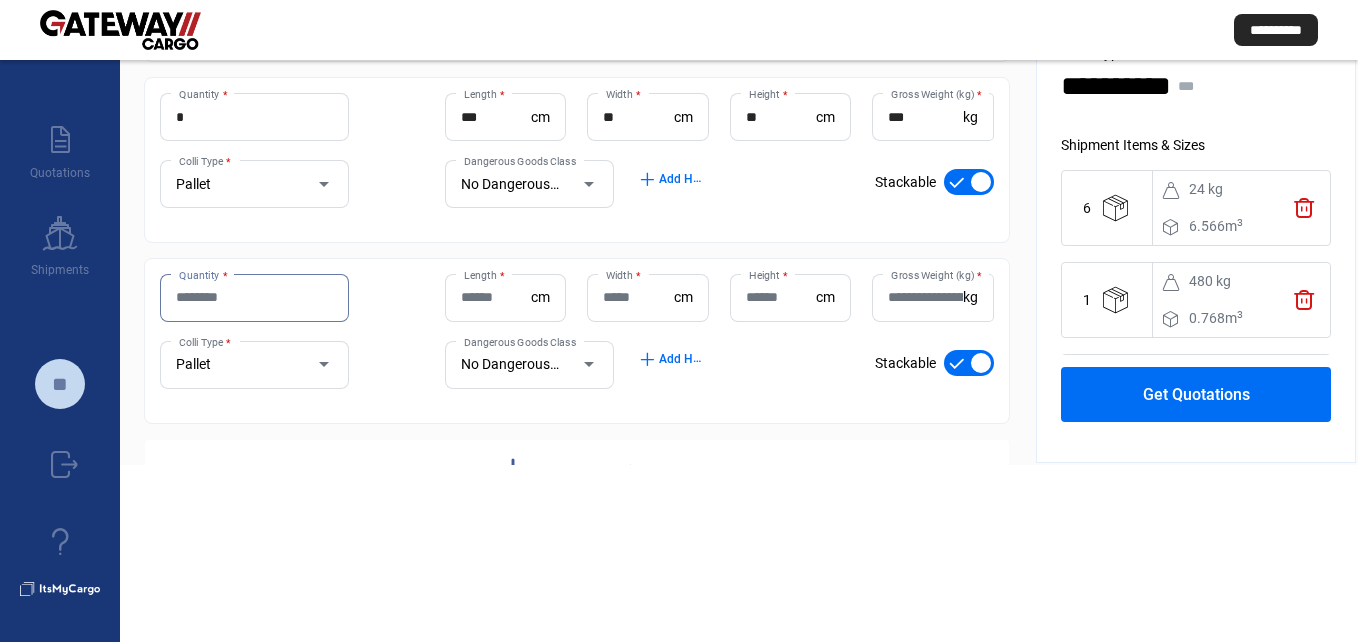 click on "Quantity *" at bounding box center (254, 297) 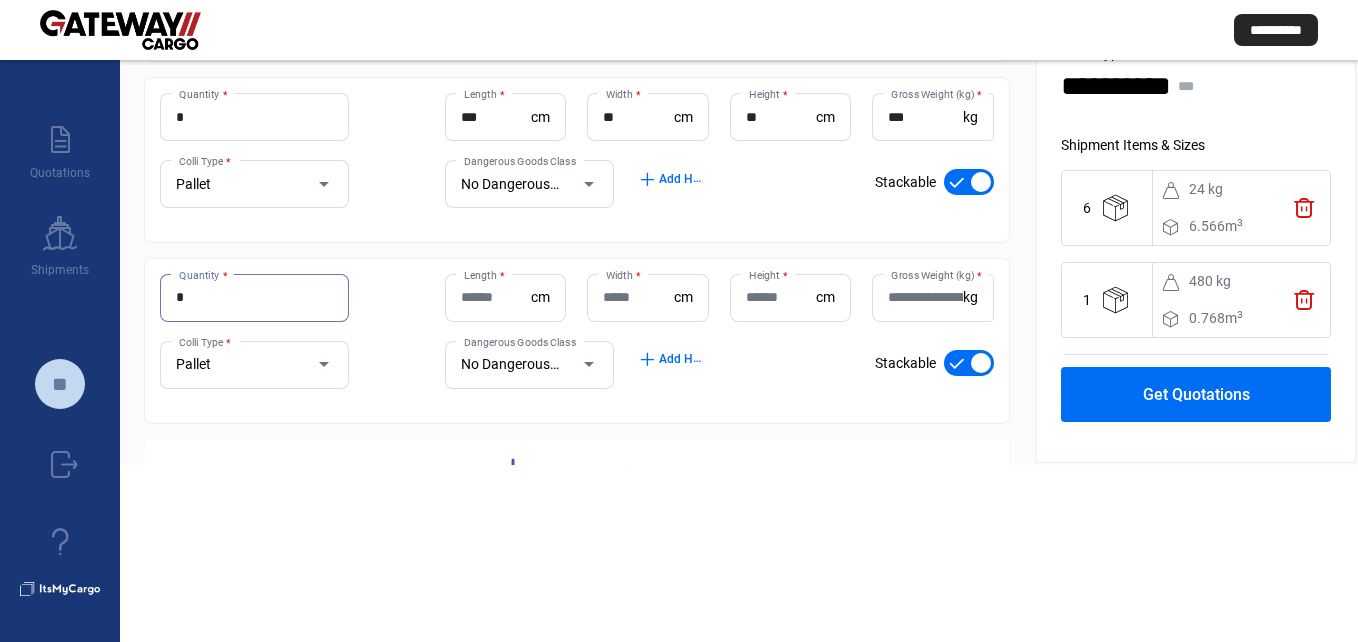 type on "*" 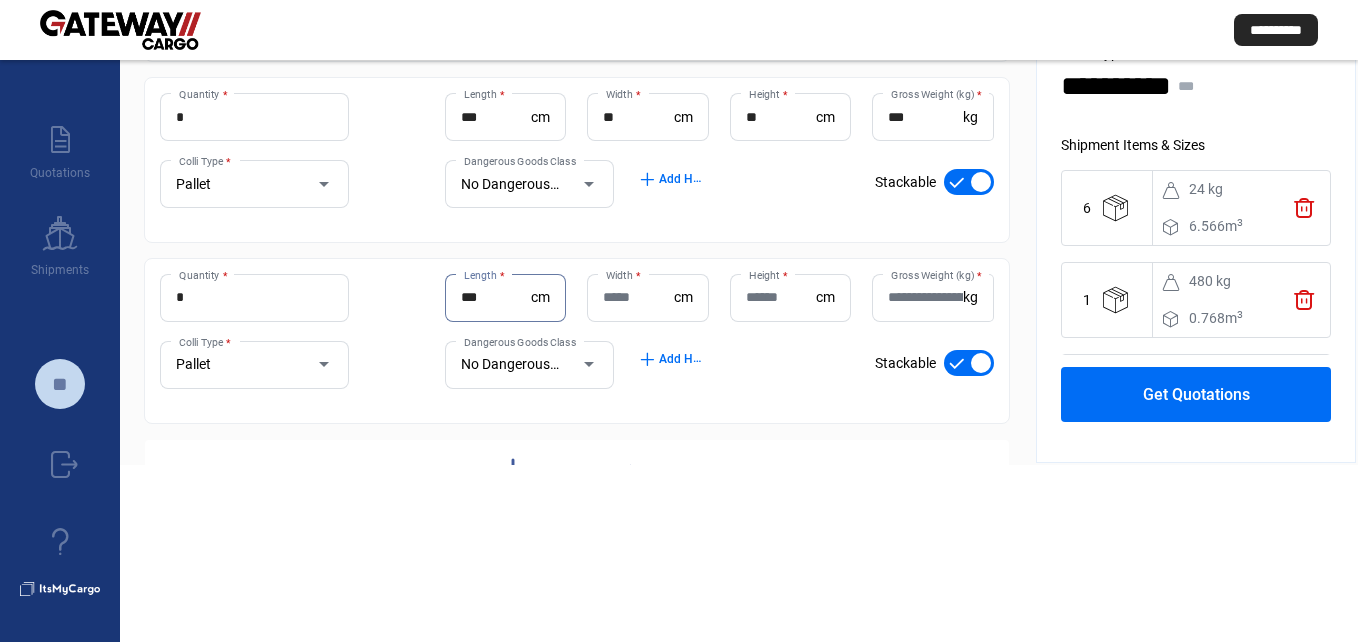 type on "***" 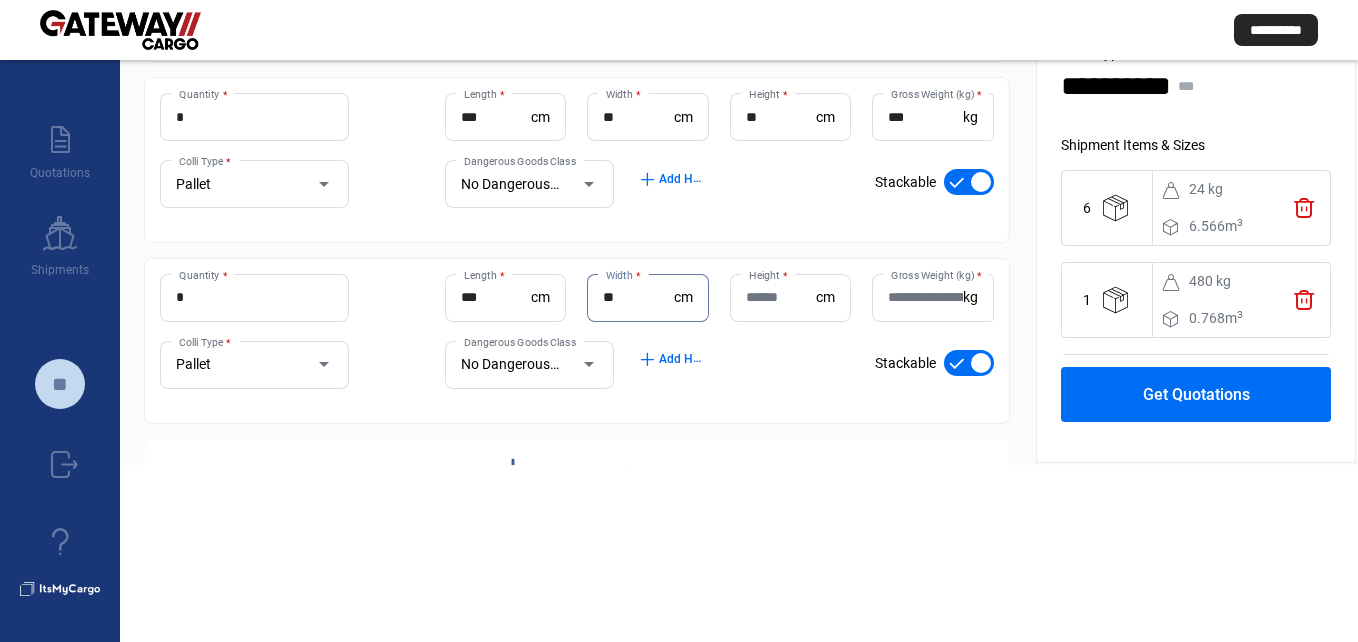 type on "**" 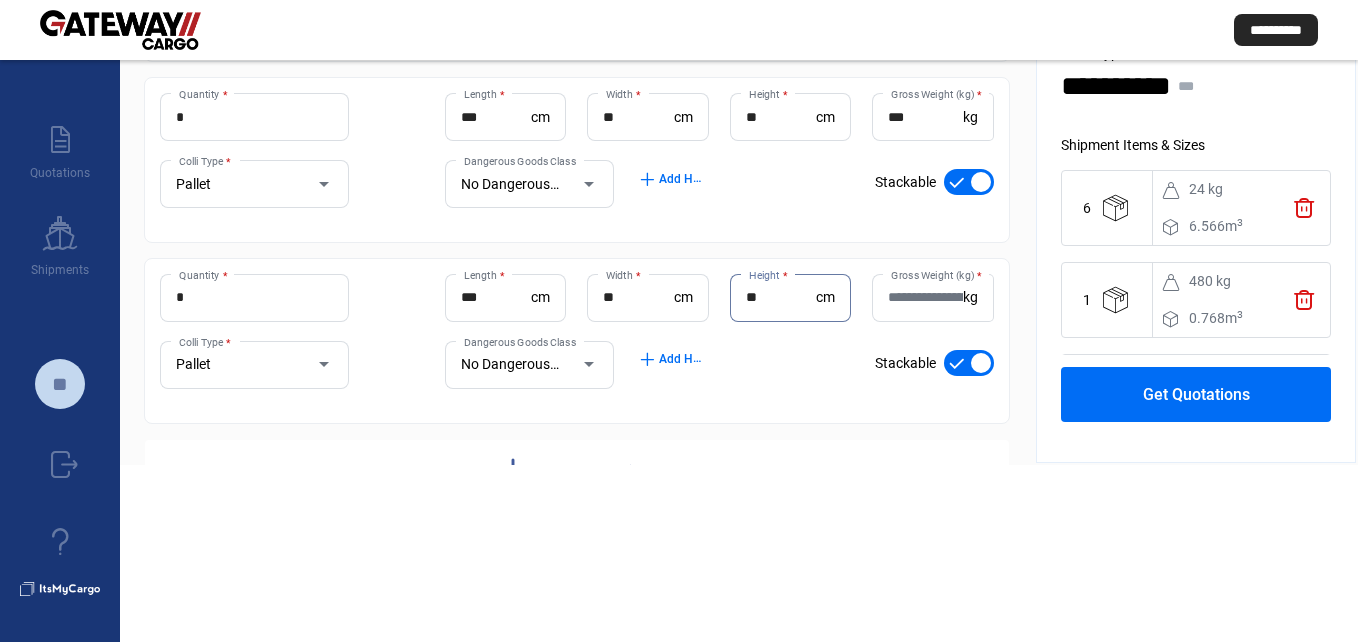 type on "**" 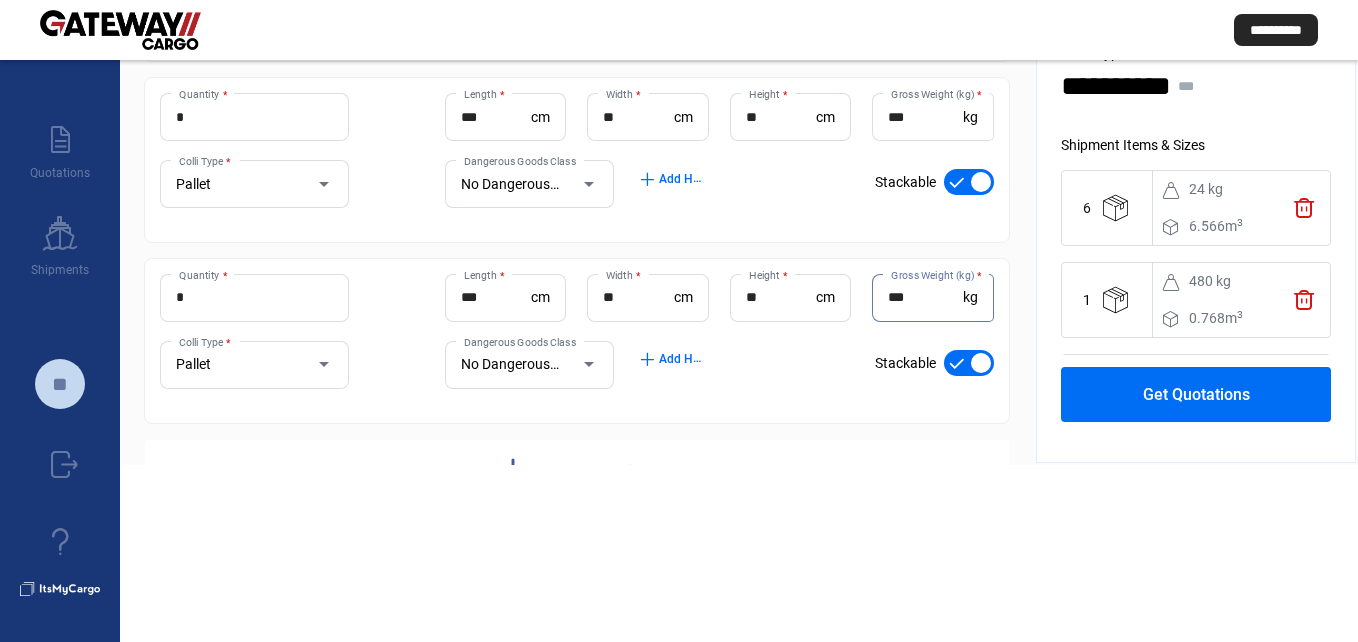 type on "***" 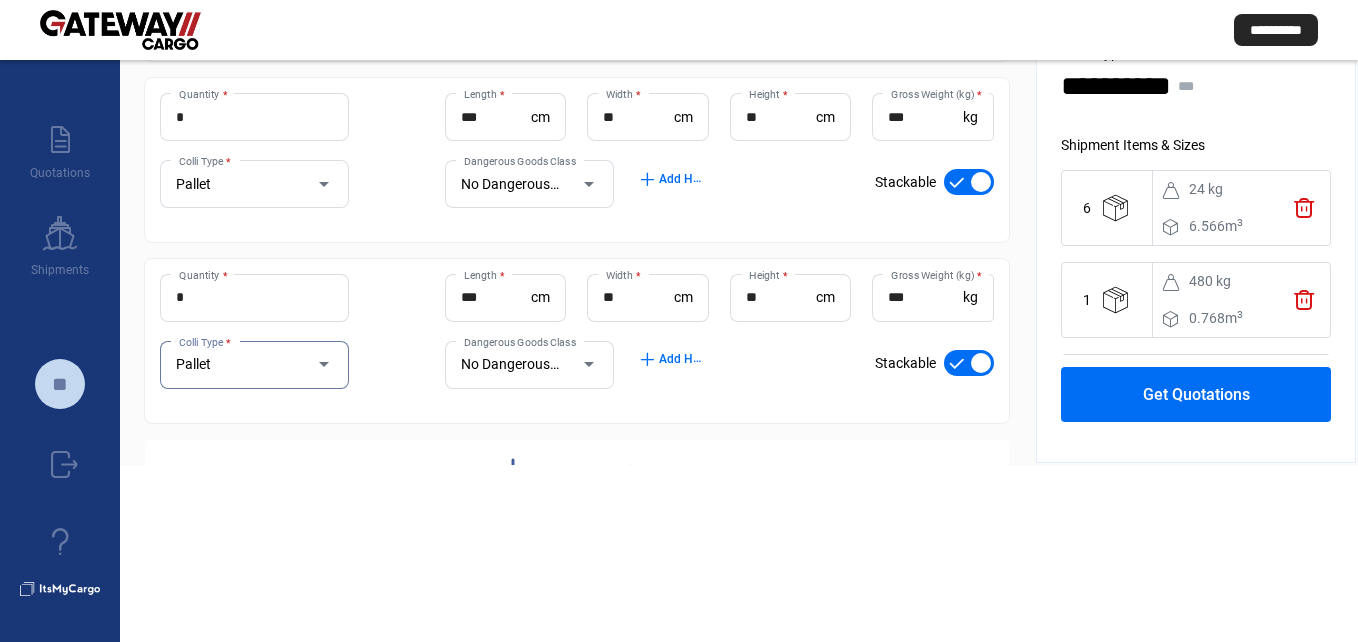 scroll, scrollTop: 222, scrollLeft: 0, axis: vertical 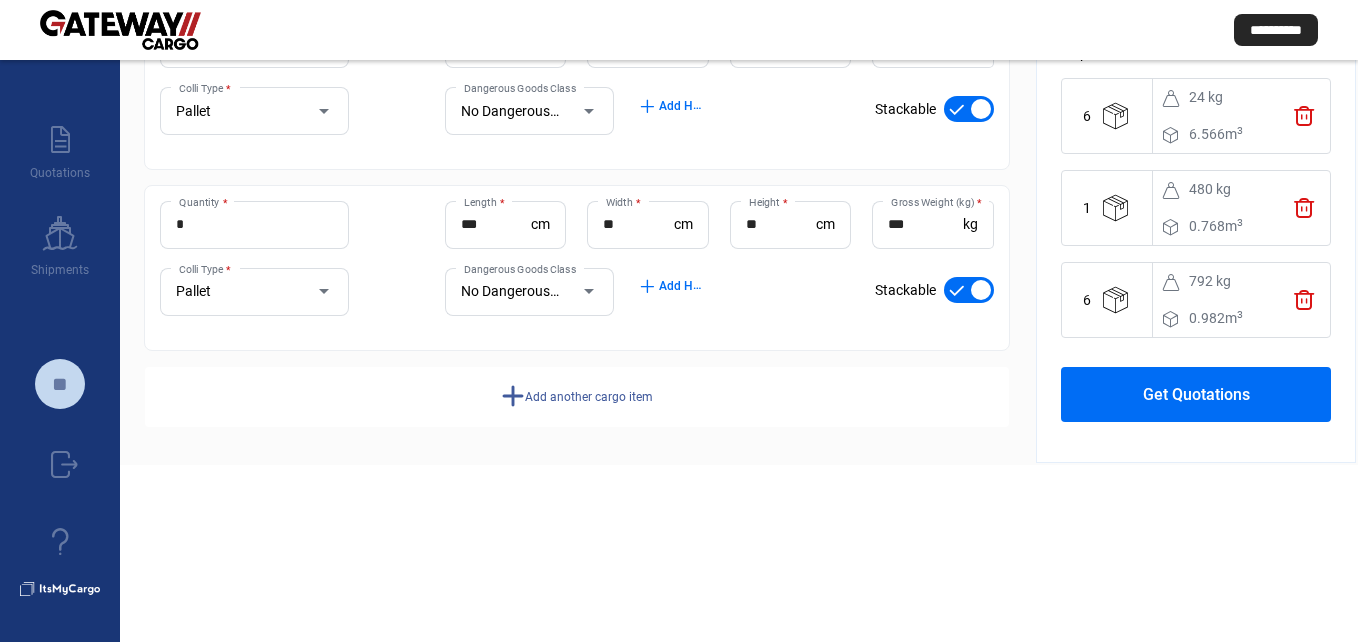 click on "Get Quotations" at bounding box center (1196, 394) 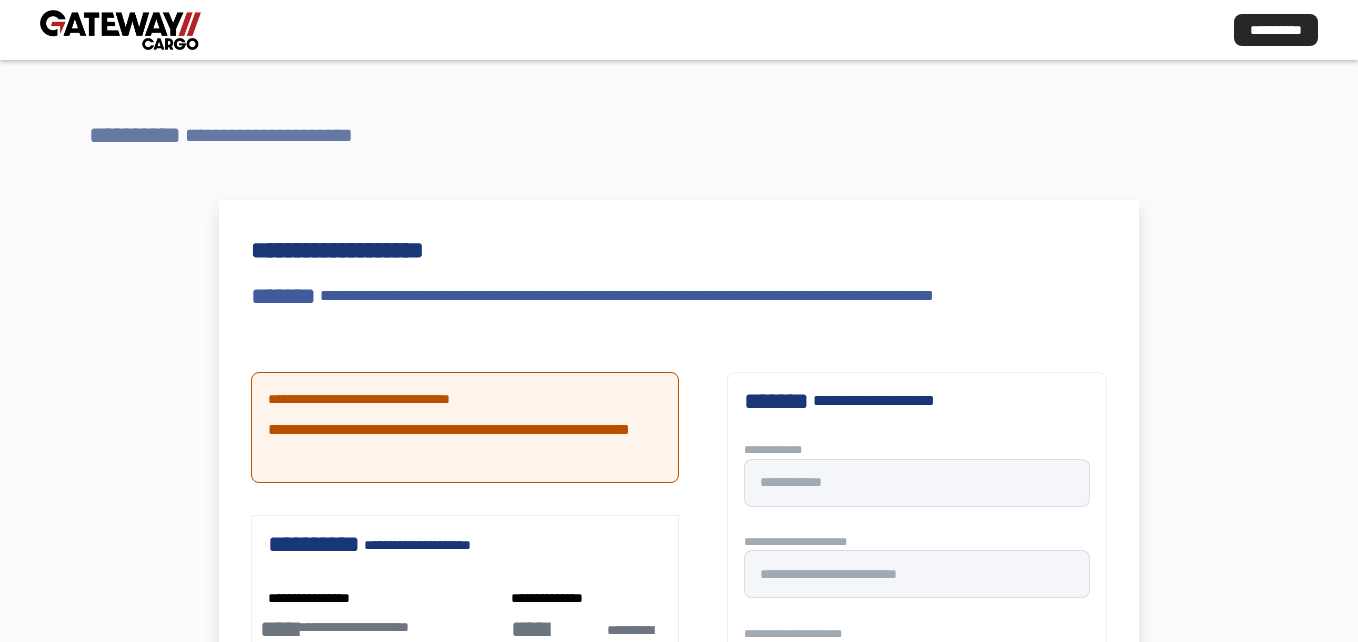scroll, scrollTop: 0, scrollLeft: 0, axis: both 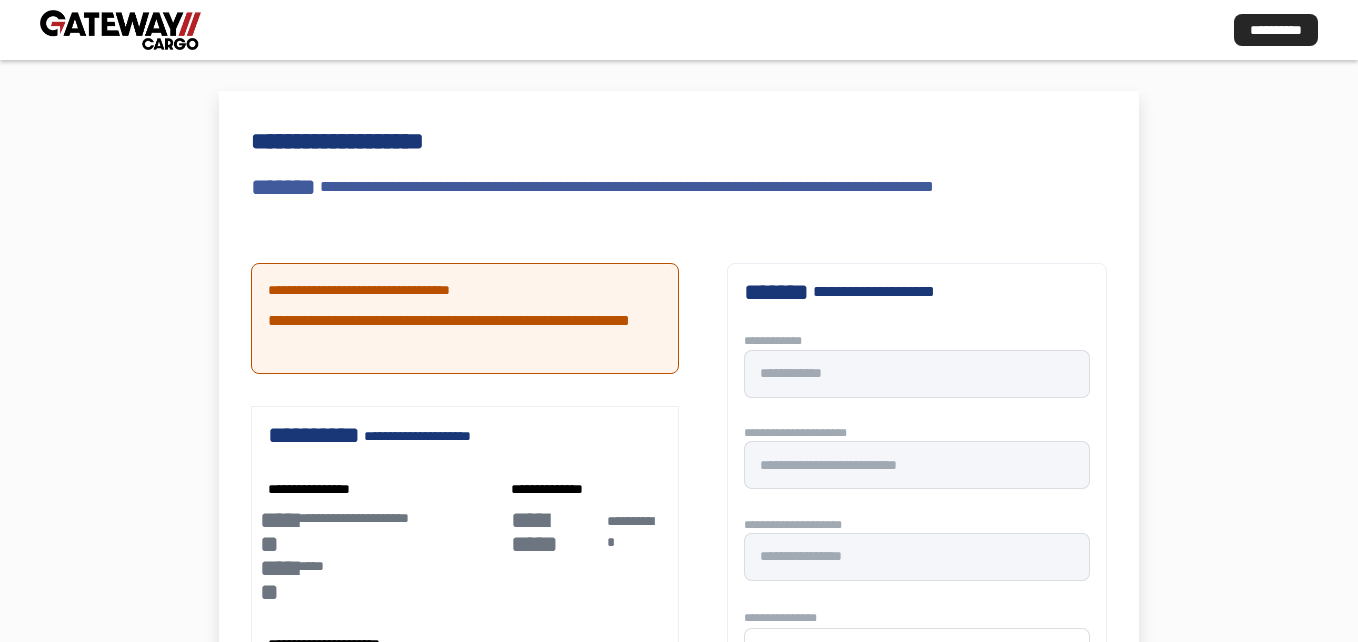 type 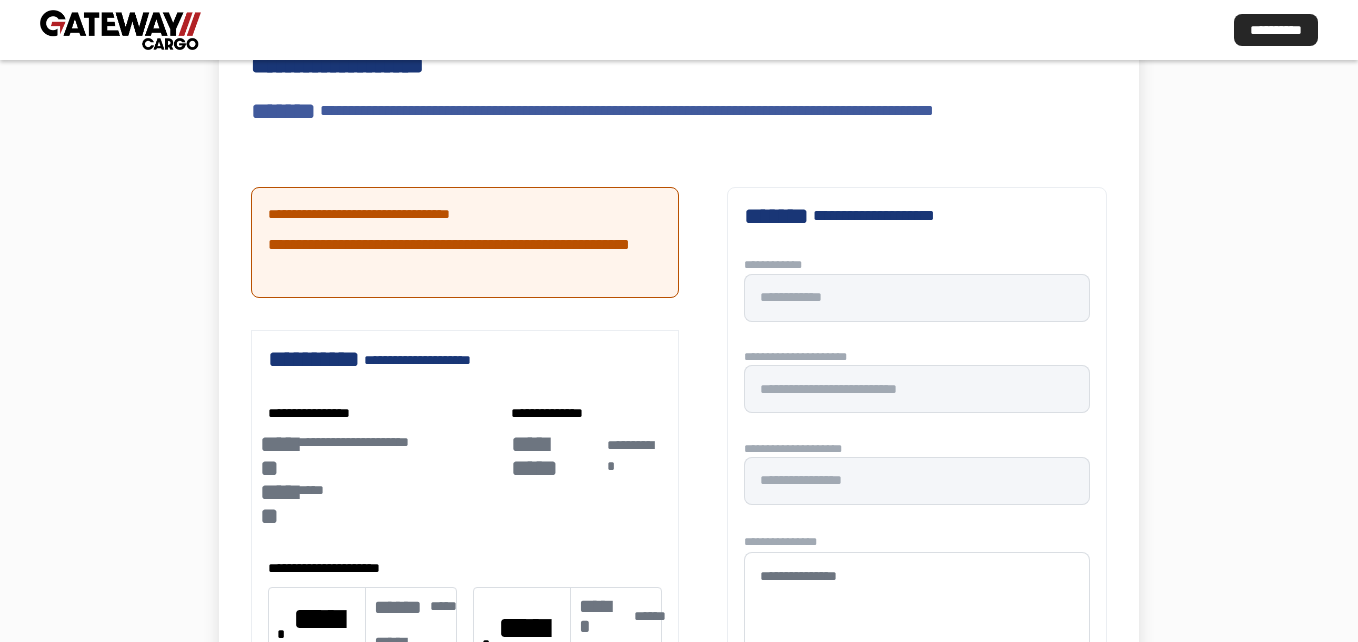 scroll, scrollTop: 0, scrollLeft: 0, axis: both 